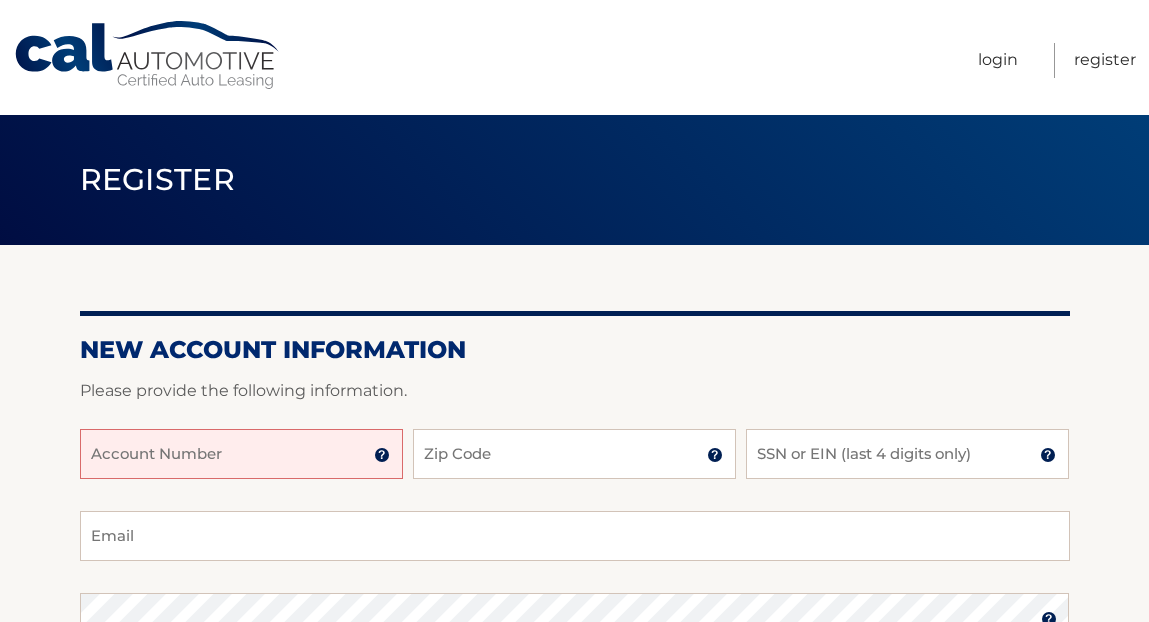 scroll, scrollTop: 0, scrollLeft: 0, axis: both 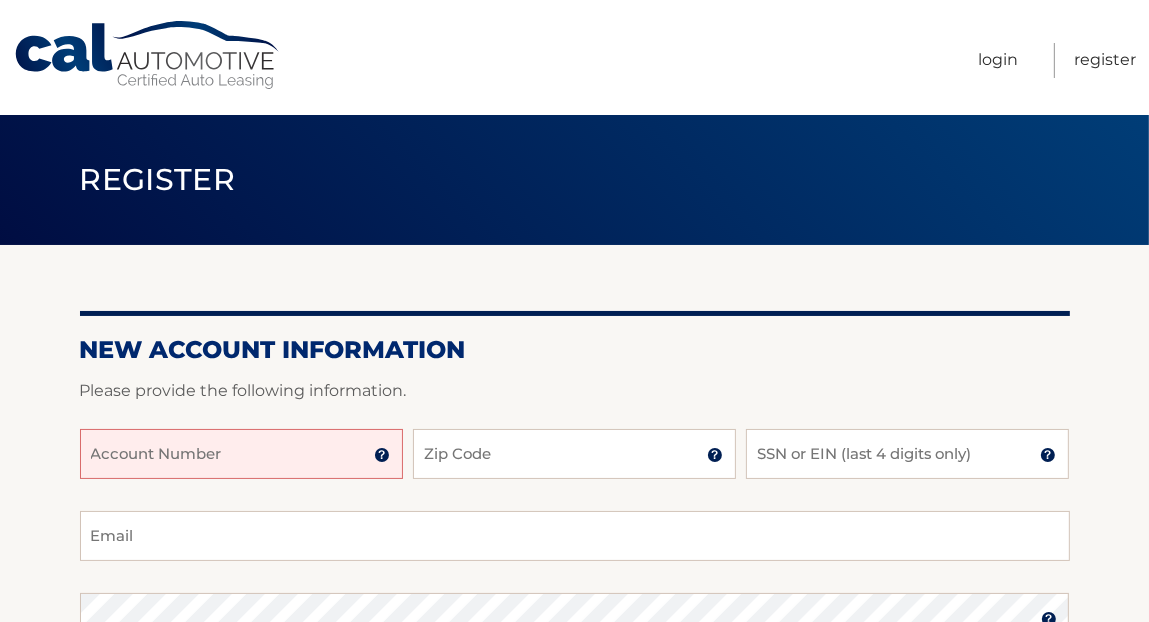 click on "Account Number" at bounding box center (241, 454) 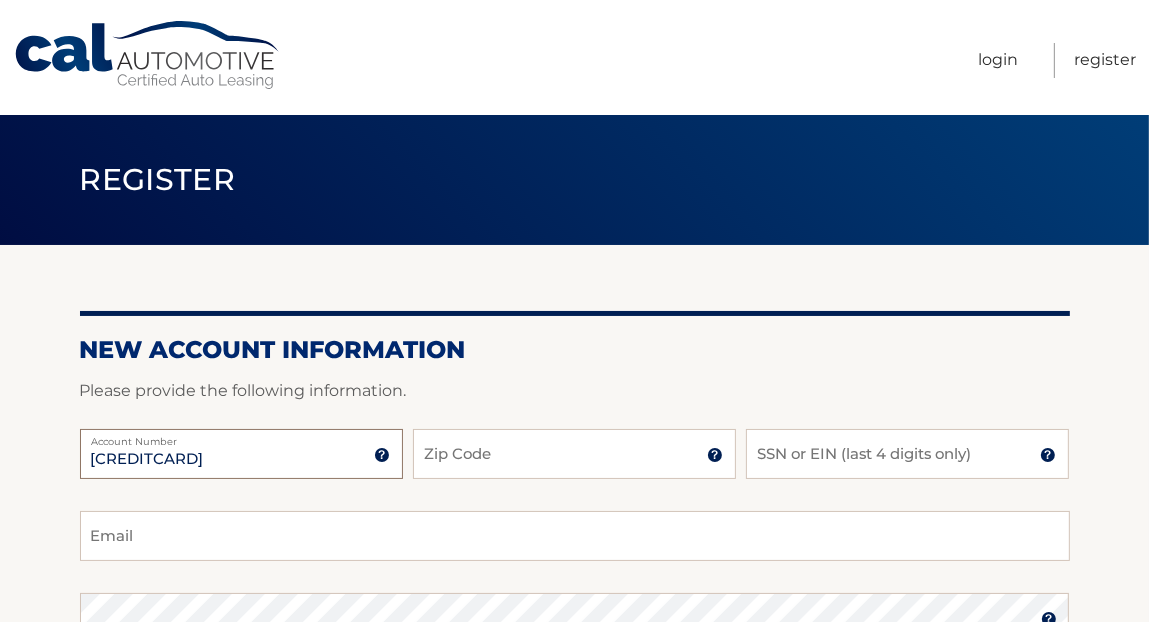 type on "44455956851" 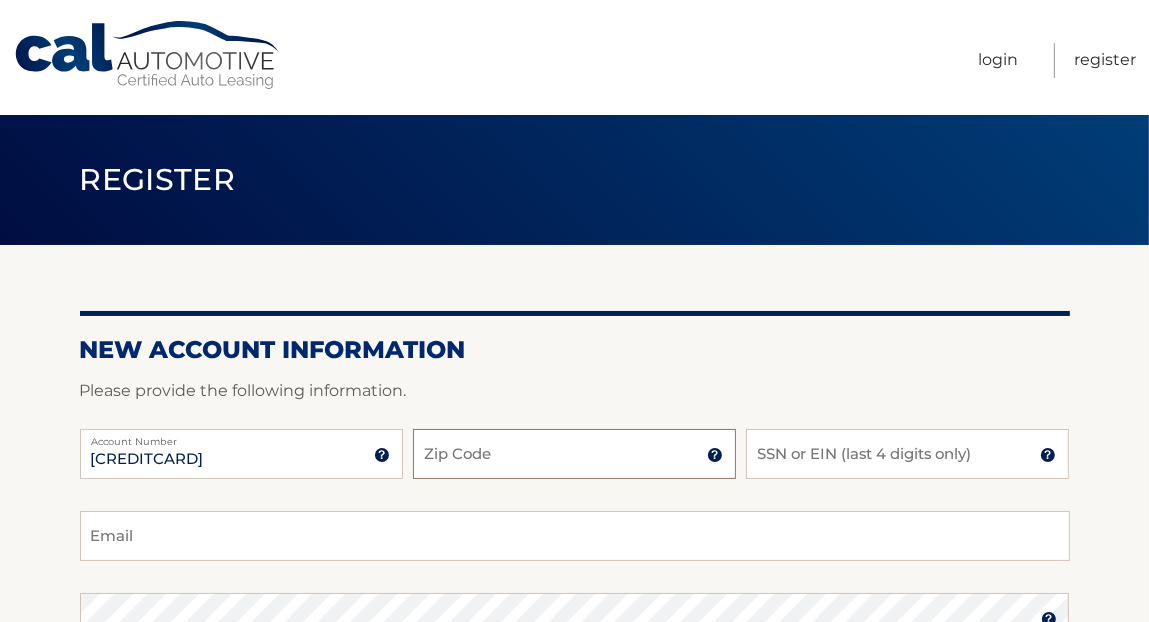 click on "Zip Code" at bounding box center (574, 454) 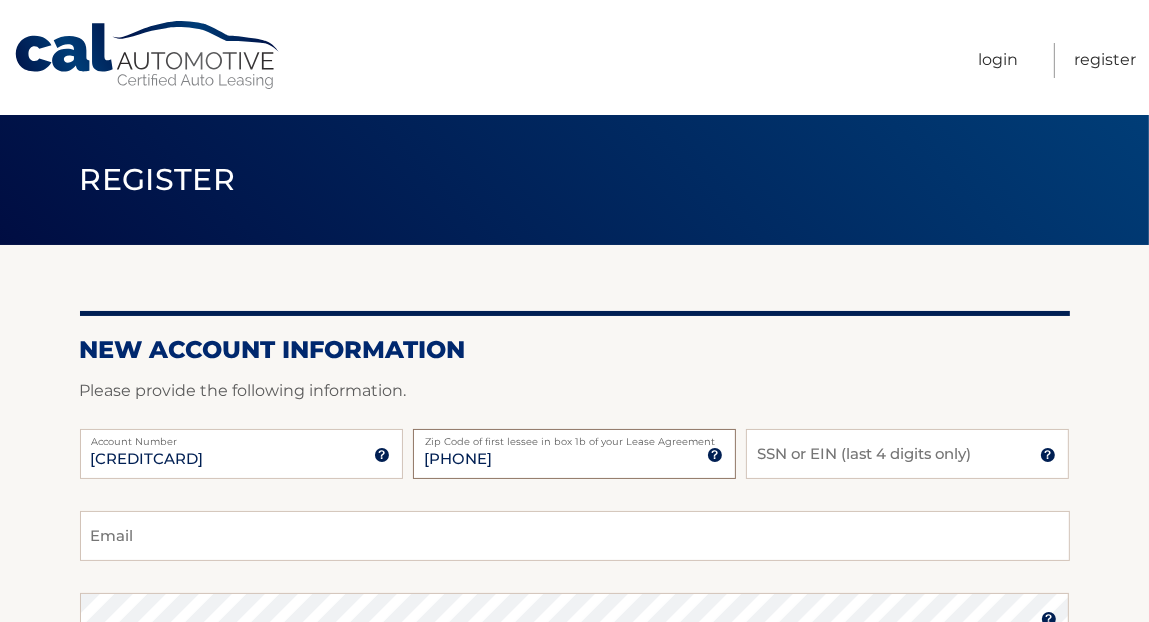 type on "33332" 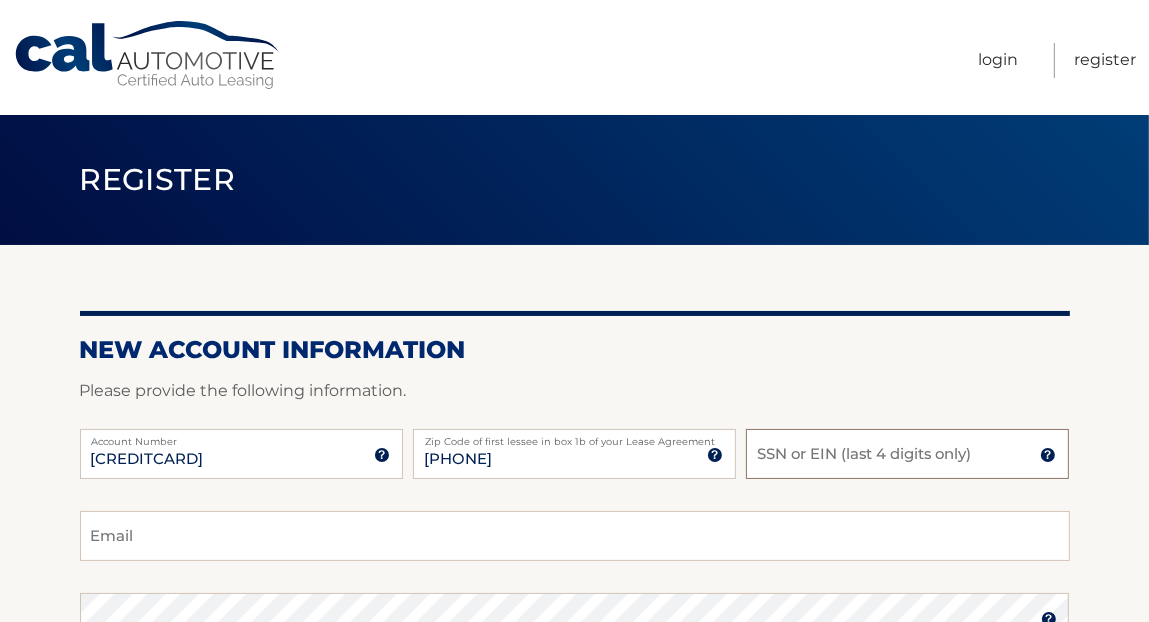 click on "SSN or EIN (last 4 digits only)" at bounding box center [907, 454] 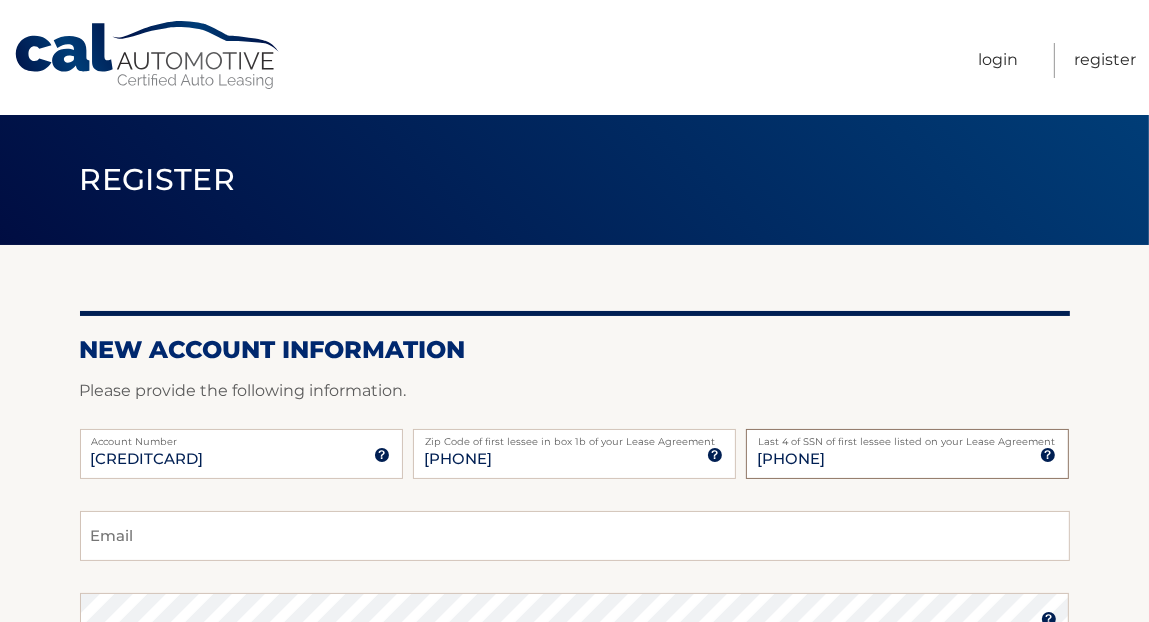 type on "8" 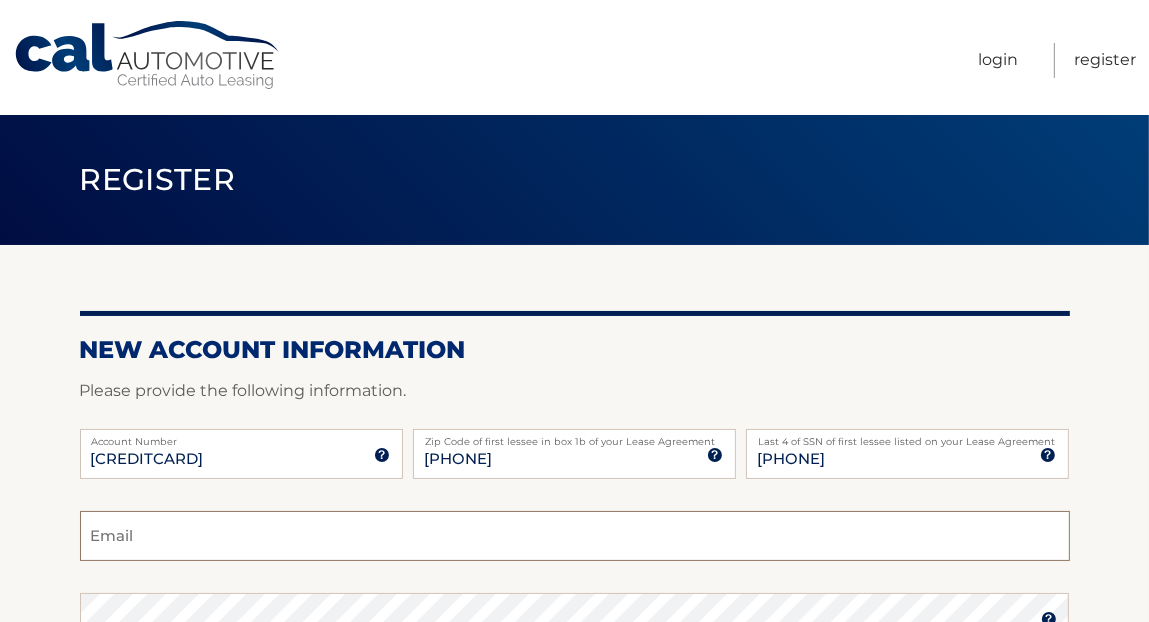 click on "Email" at bounding box center [575, 536] 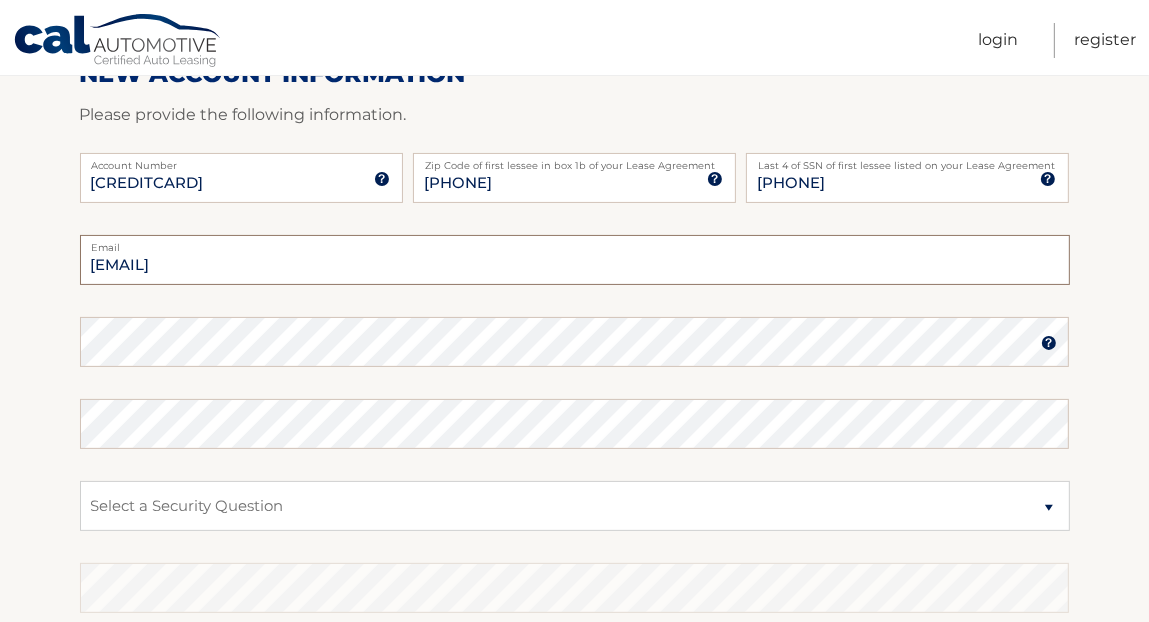 scroll, scrollTop: 277, scrollLeft: 0, axis: vertical 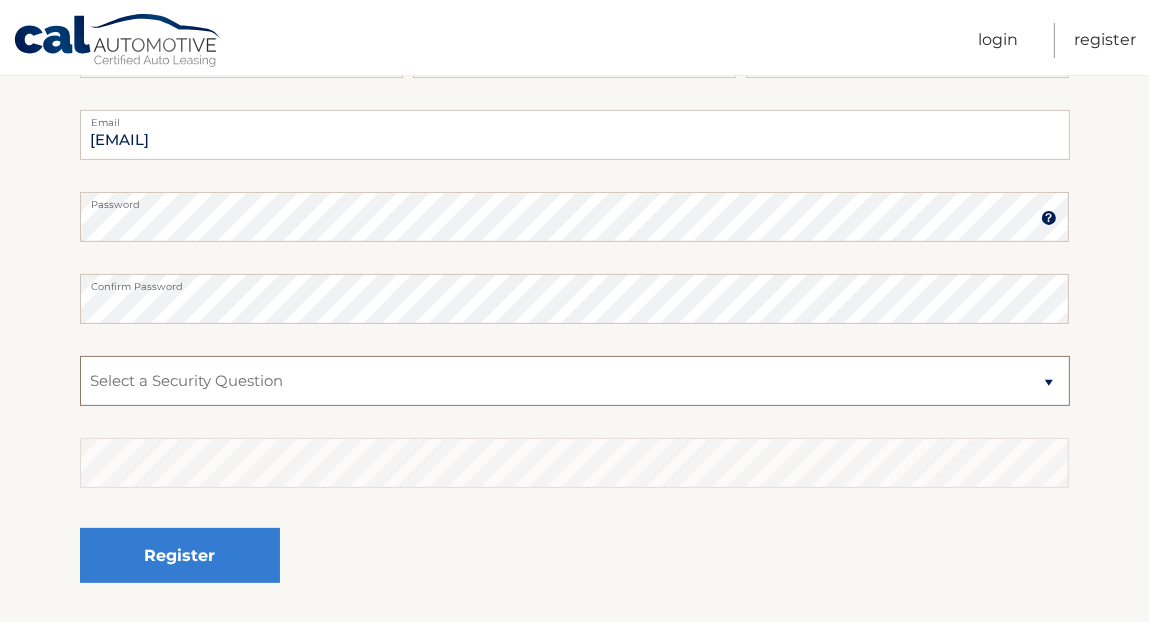 click on "Select a Security Question
What was the name of your elementary school?
What is your mother’s maiden name?
What street did you live on in the third grade?
In what city or town was your first job?
What was your childhood phone number including area code? (e.g., 000-000-0000)" at bounding box center [575, 381] 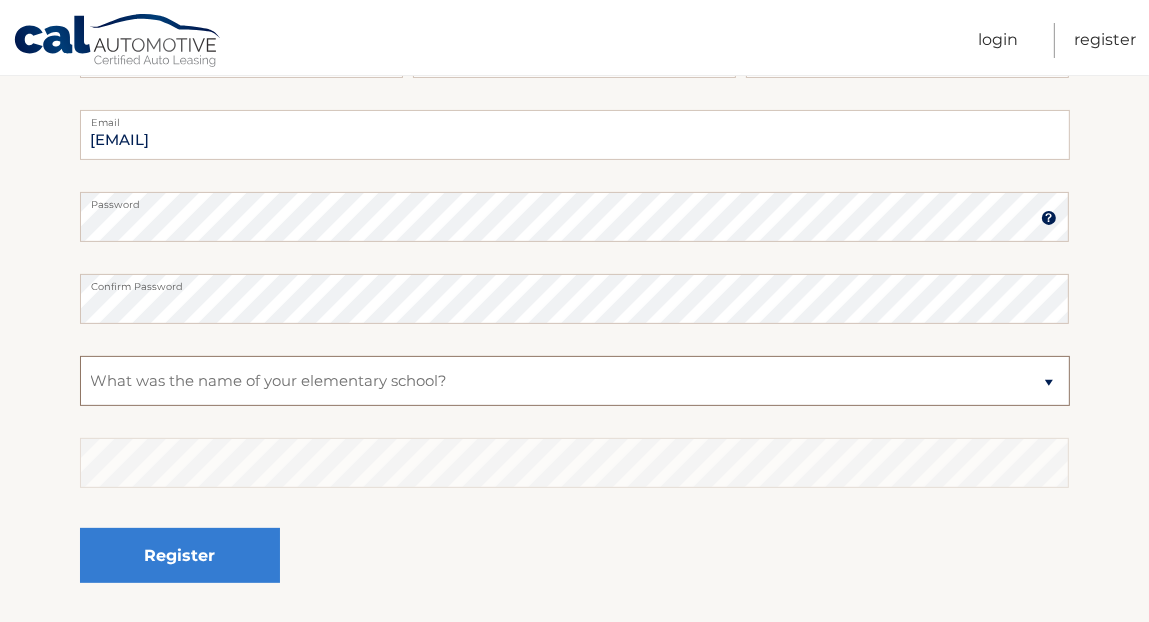 click on "Select a Security Question
What was the name of your elementary school?
What is your mother’s maiden name?
What street did you live on in the third grade?
In what city or town was your first job?
What was your childhood phone number including area code? (e.g., 000-000-0000)" at bounding box center [575, 381] 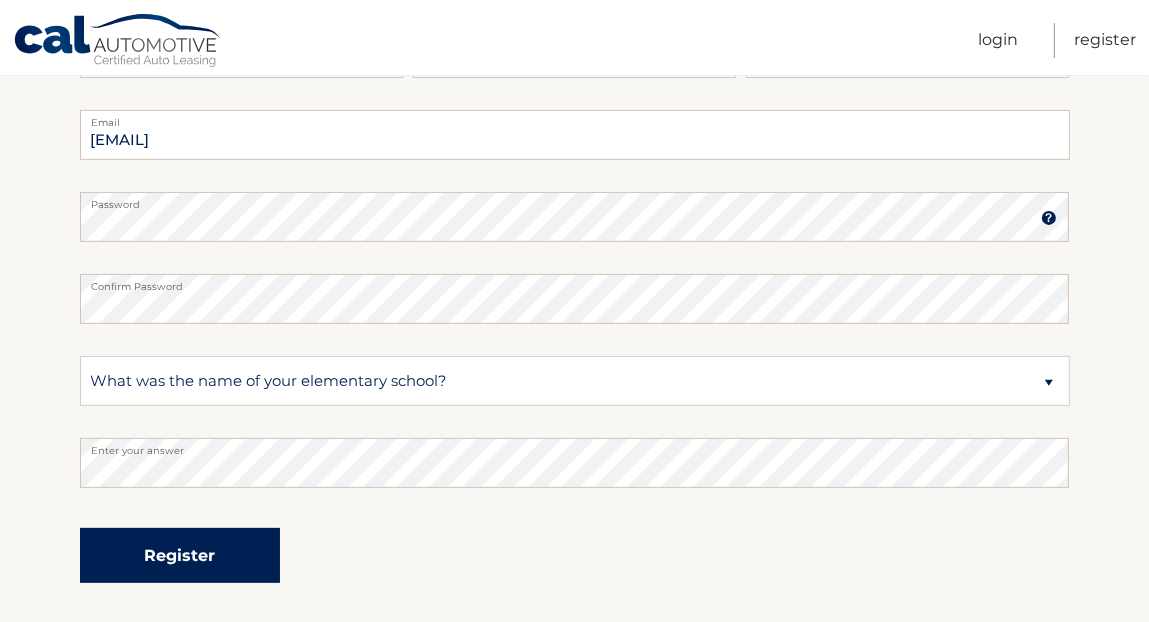 click on "Register" at bounding box center [180, 555] 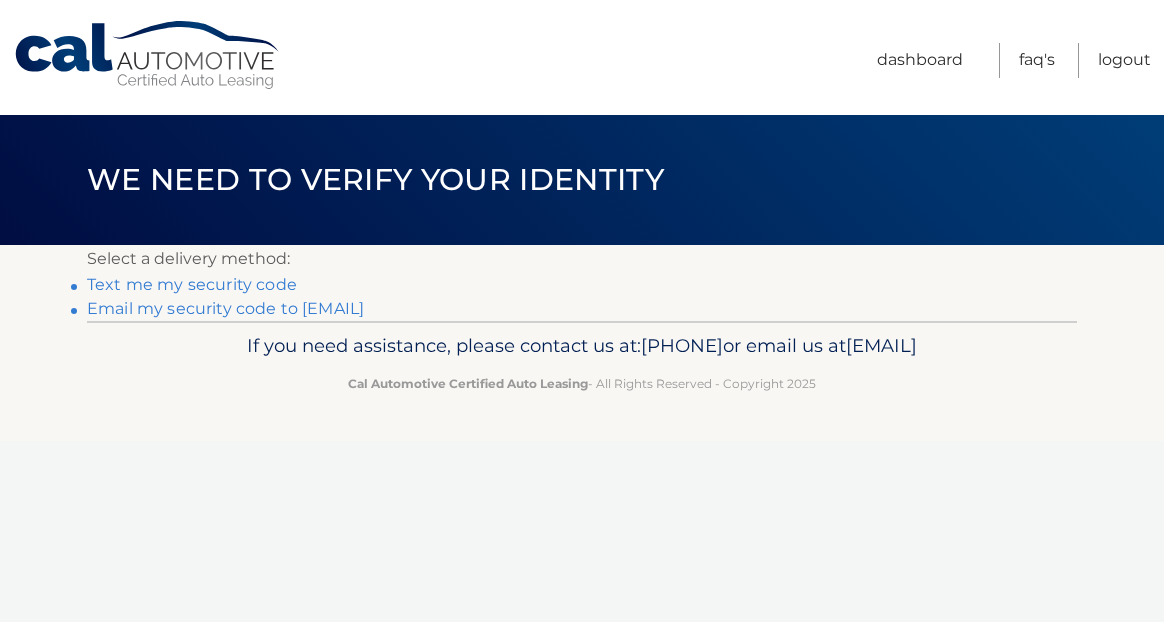 scroll, scrollTop: 0, scrollLeft: 0, axis: both 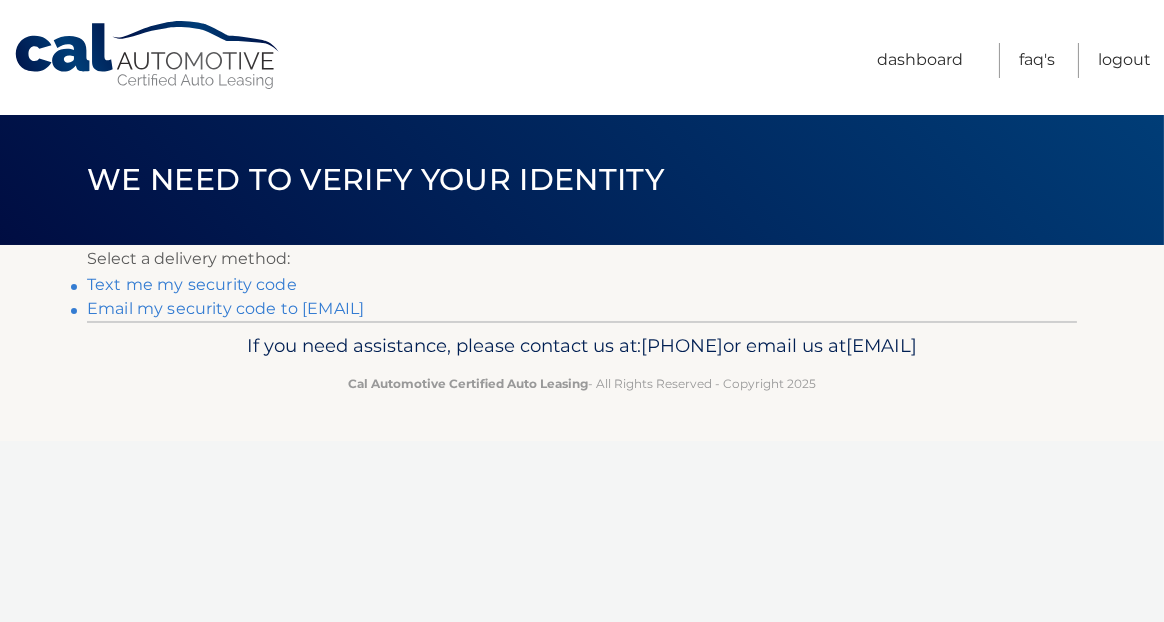 click on "Text me my security code" at bounding box center (192, 284) 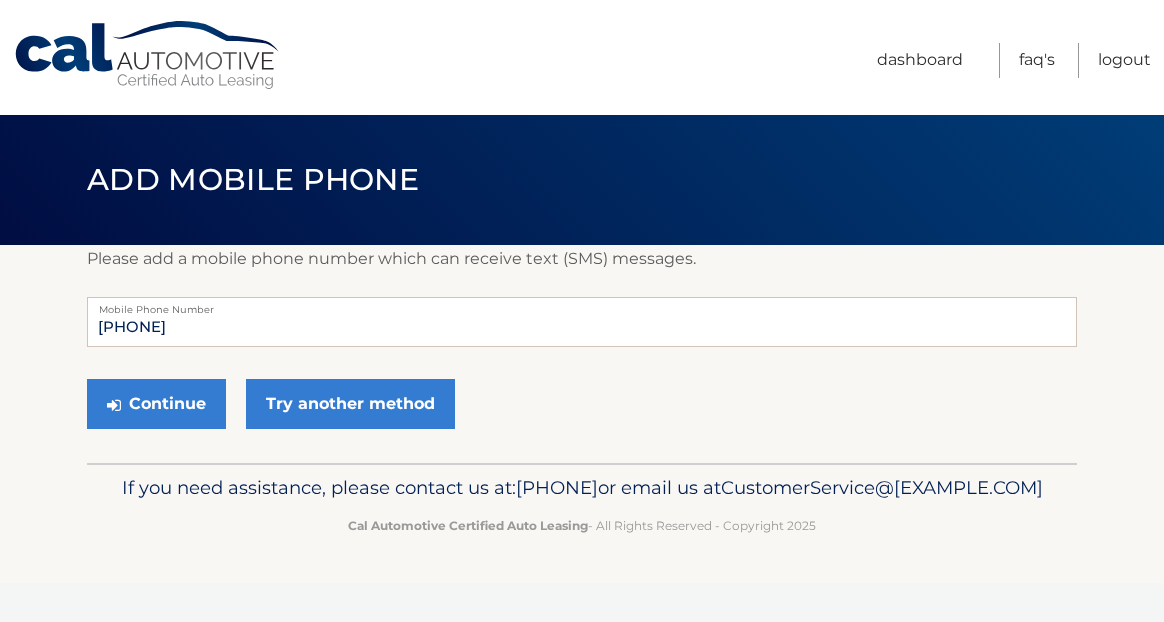 scroll, scrollTop: 0, scrollLeft: 0, axis: both 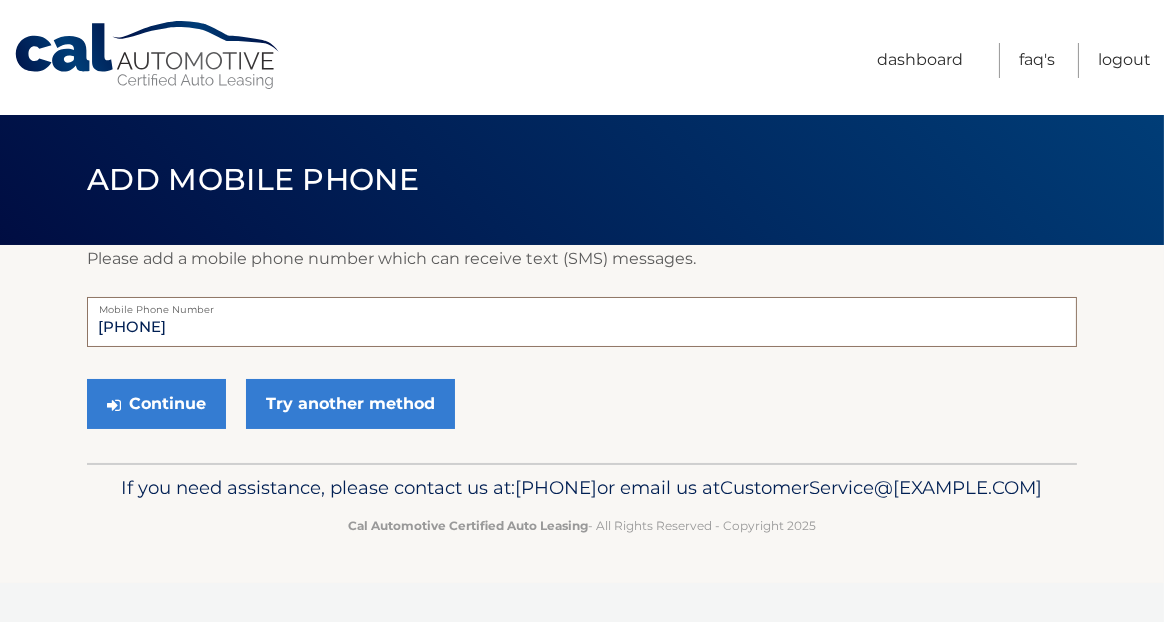 click on "7868671624" at bounding box center [582, 322] 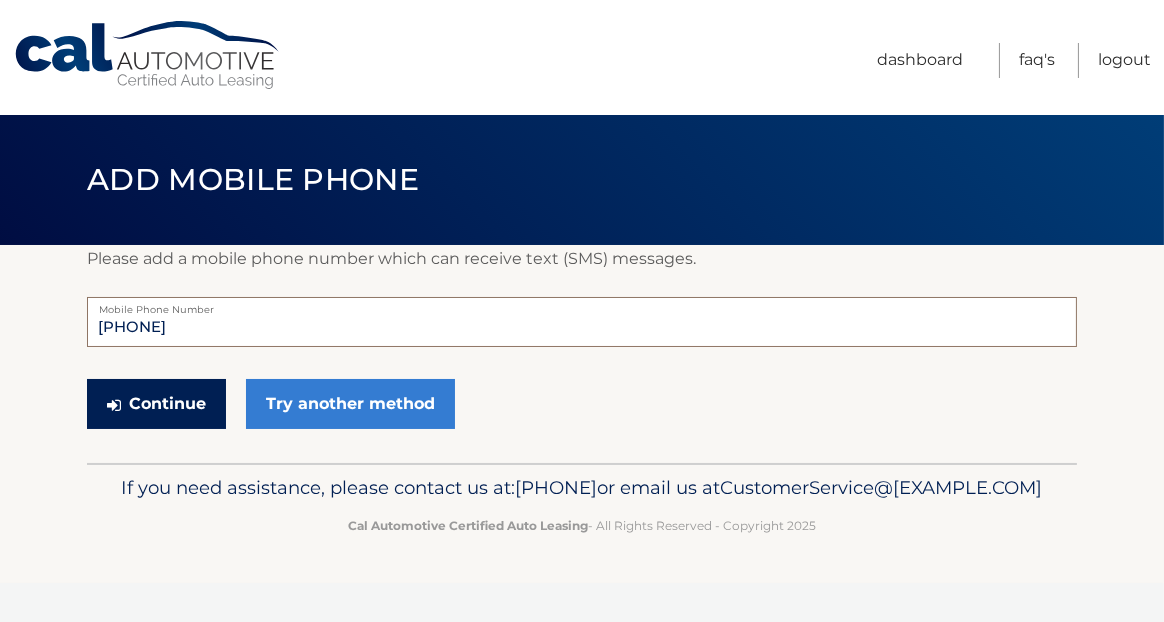 type on "9545051317" 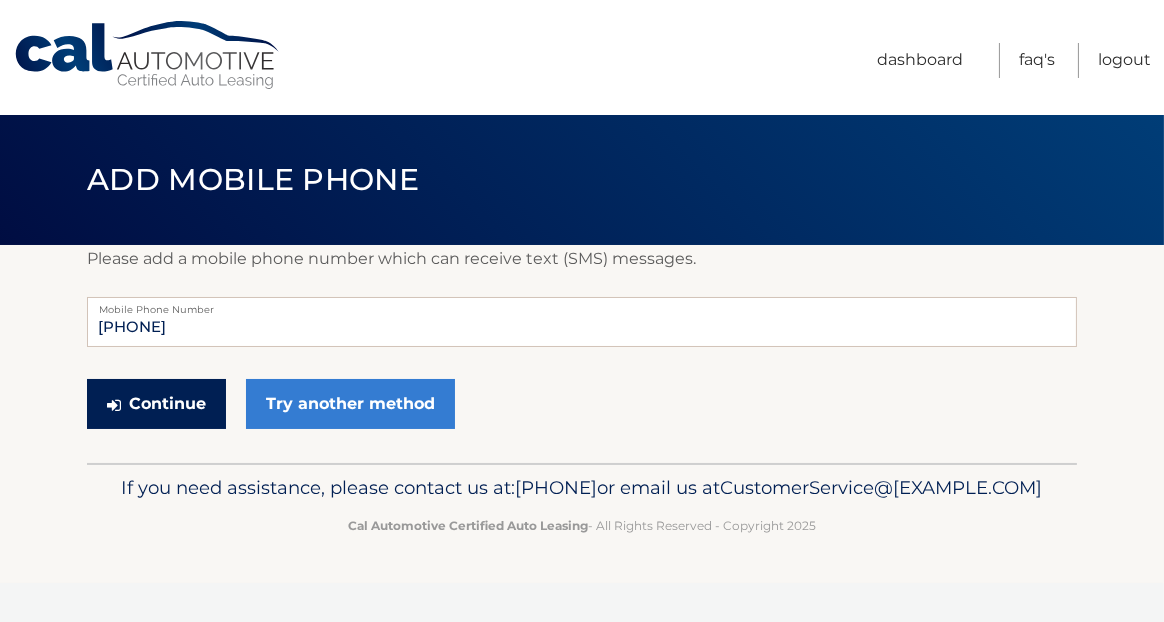 click on "Continue" at bounding box center [156, 404] 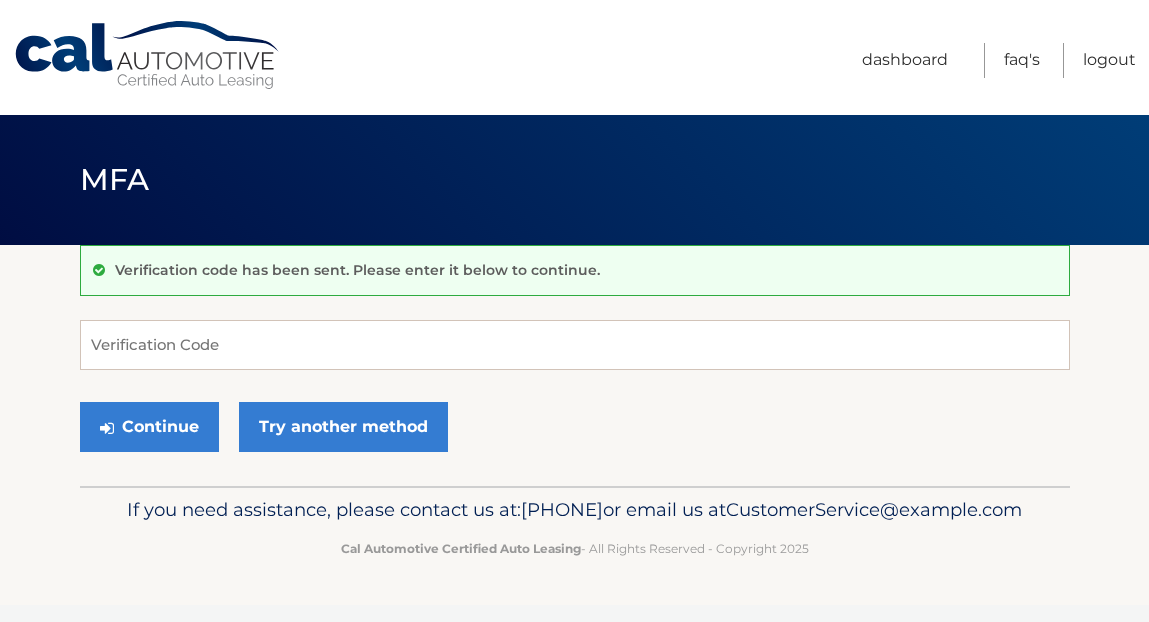 scroll, scrollTop: 0, scrollLeft: 0, axis: both 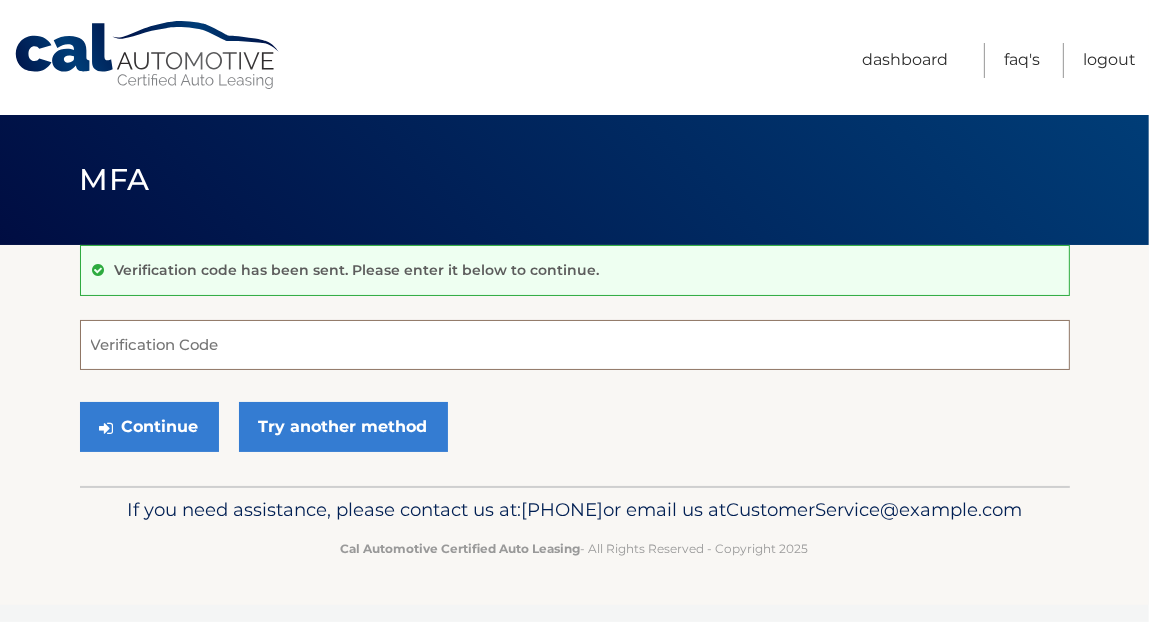 click on "Verification Code" at bounding box center [575, 345] 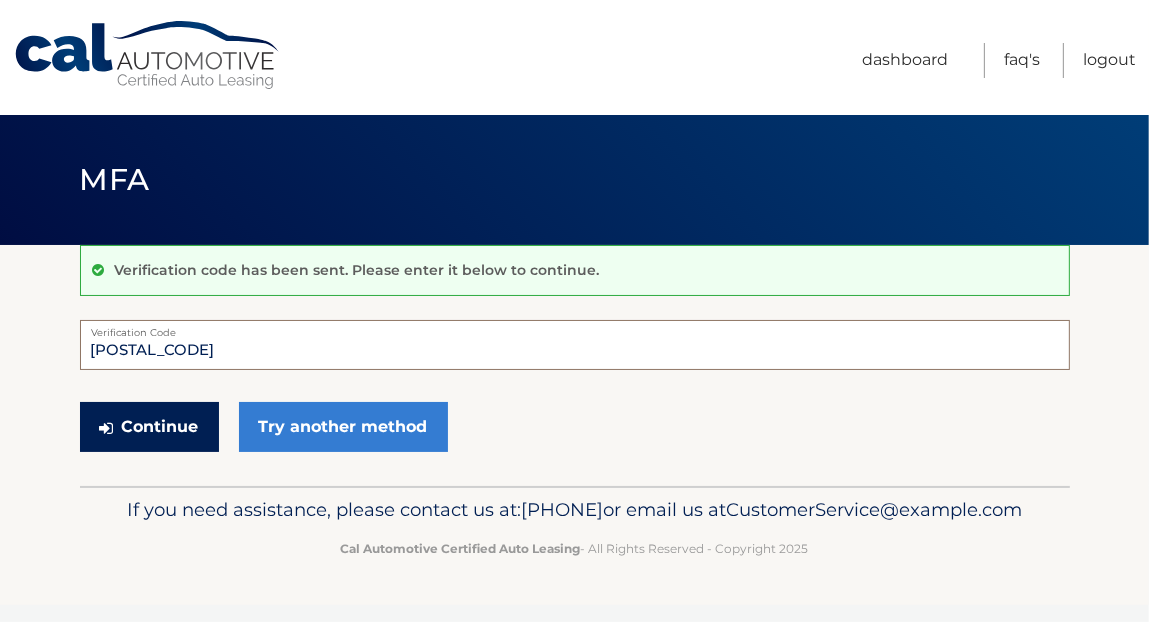 type on "[POSTAL_CODE]" 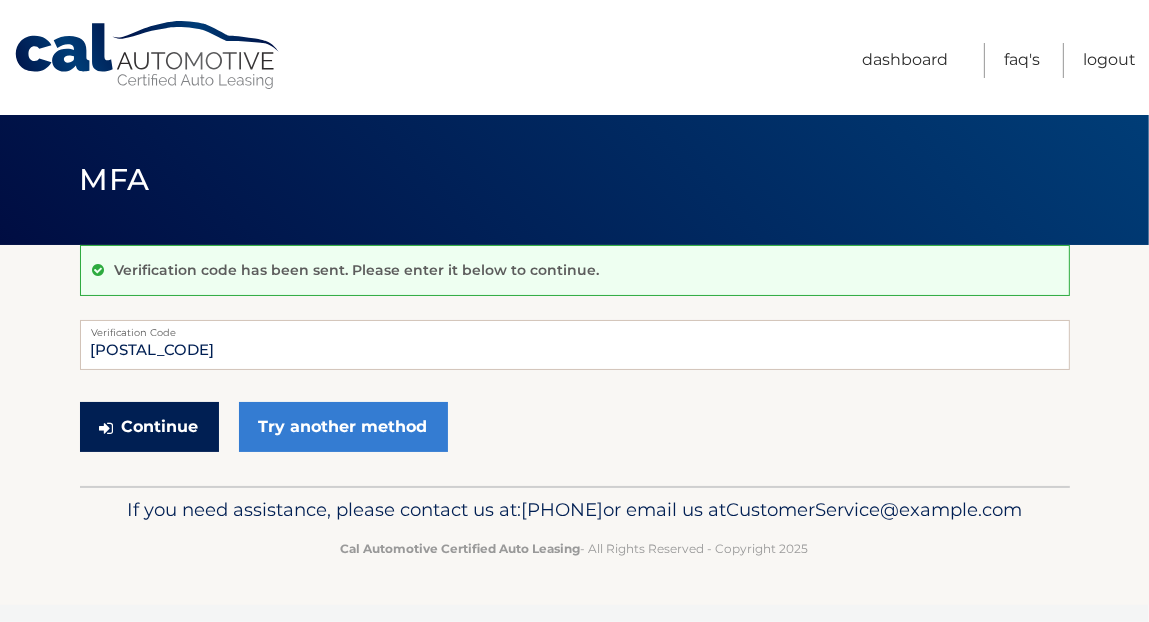 click on "Continue" at bounding box center (149, 427) 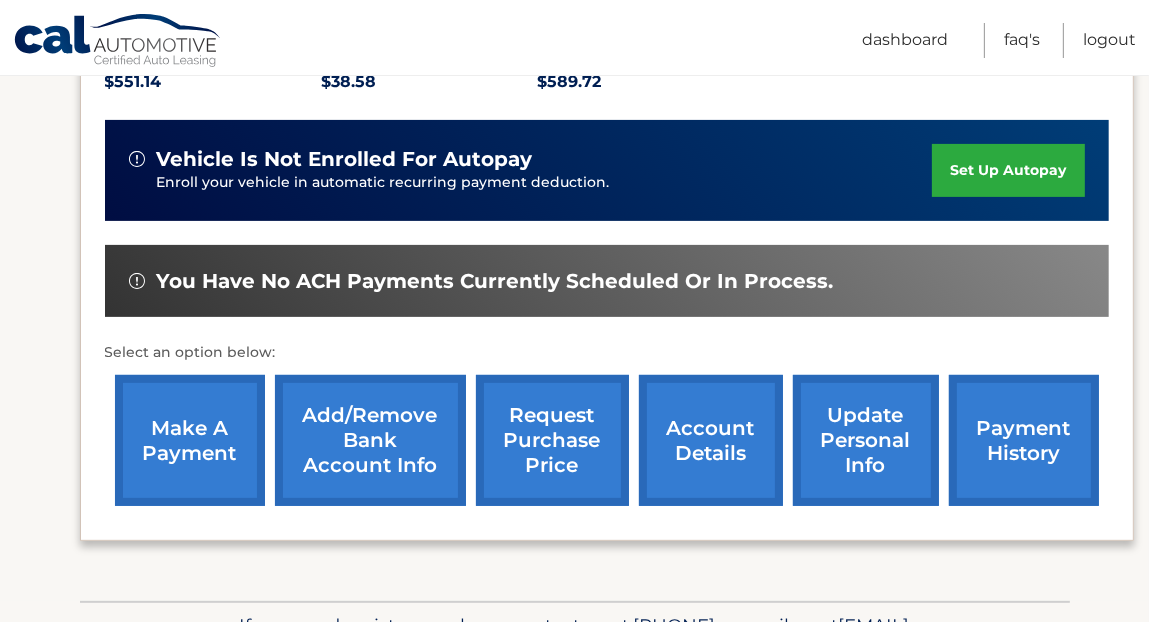 scroll, scrollTop: 503, scrollLeft: 0, axis: vertical 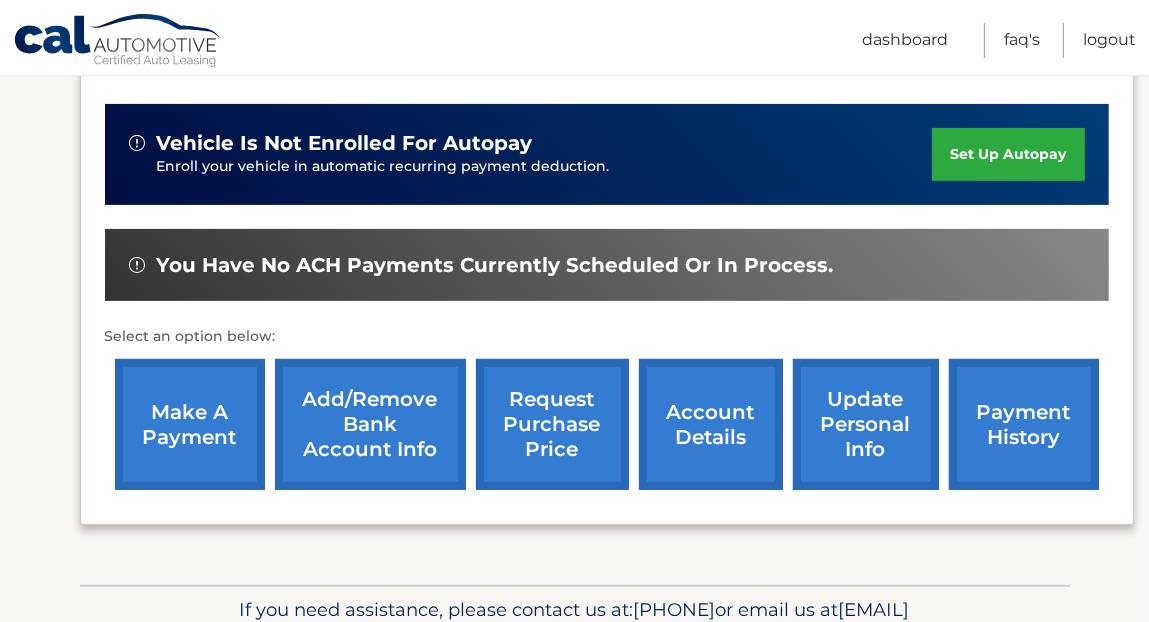click on "make a payment" at bounding box center [190, 424] 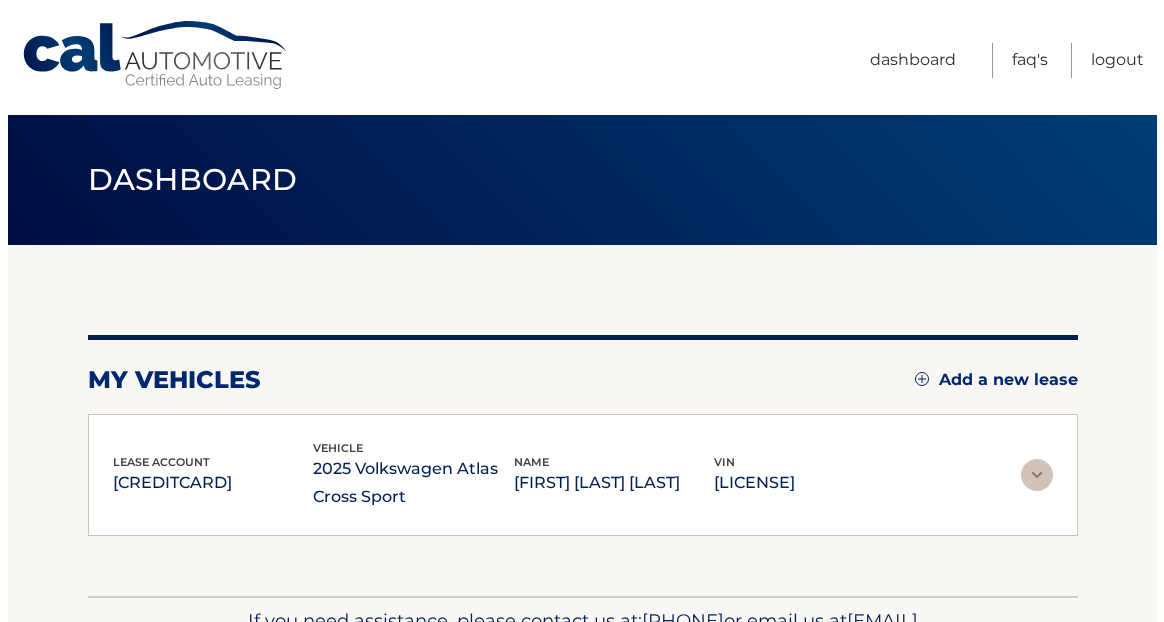 scroll, scrollTop: 0, scrollLeft: 0, axis: both 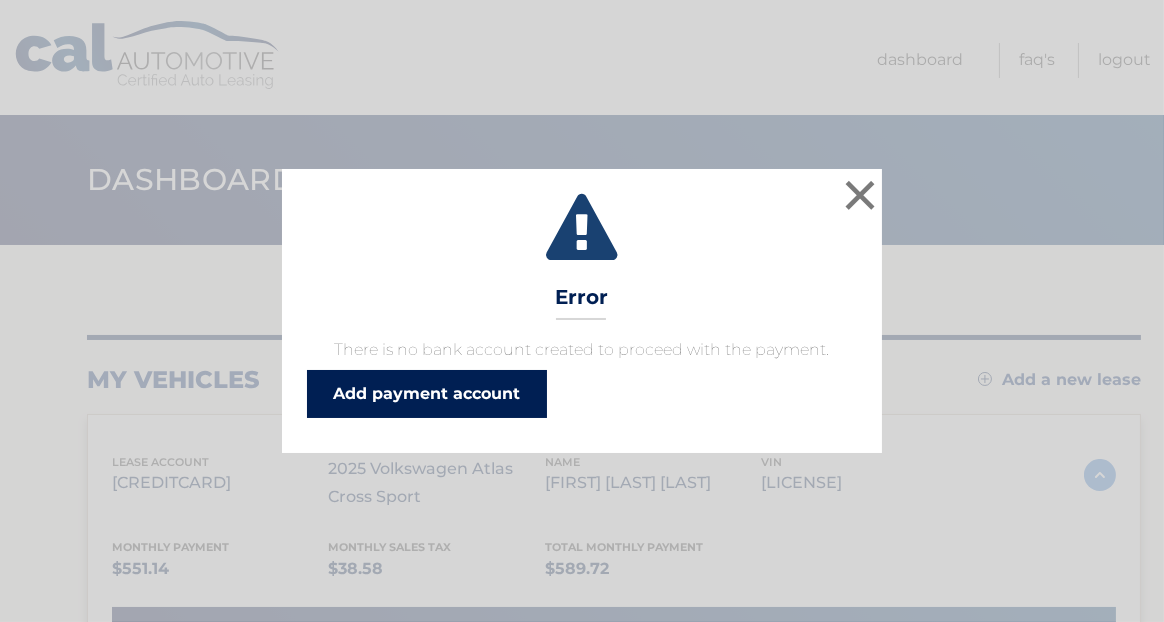 click on "Add payment account" at bounding box center (427, 394) 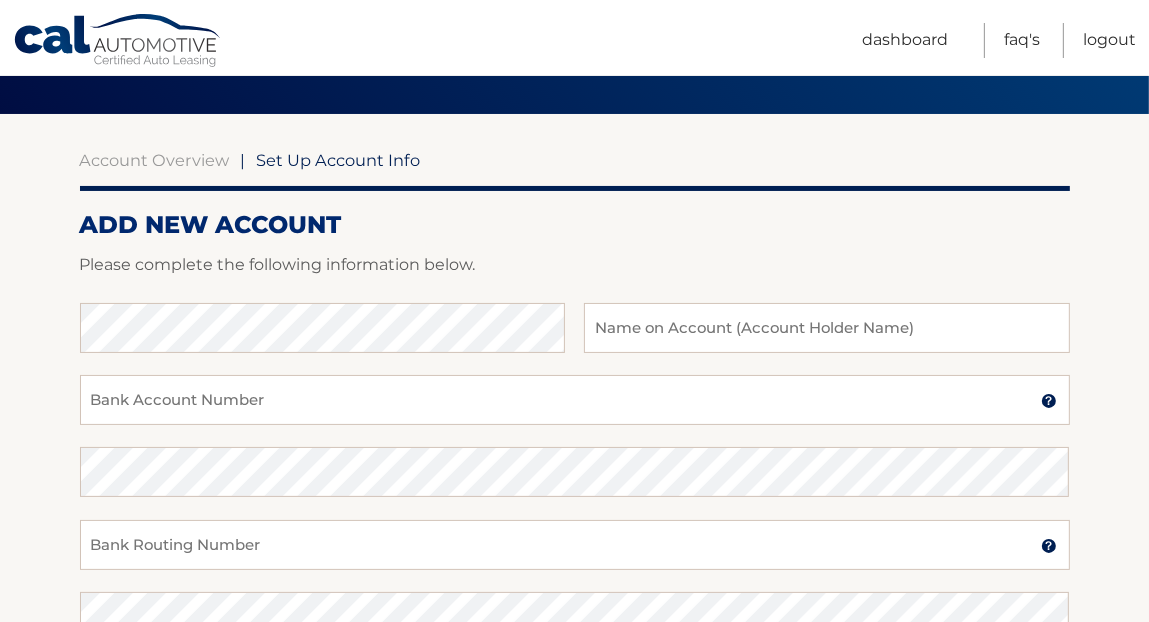 scroll, scrollTop: 139, scrollLeft: 0, axis: vertical 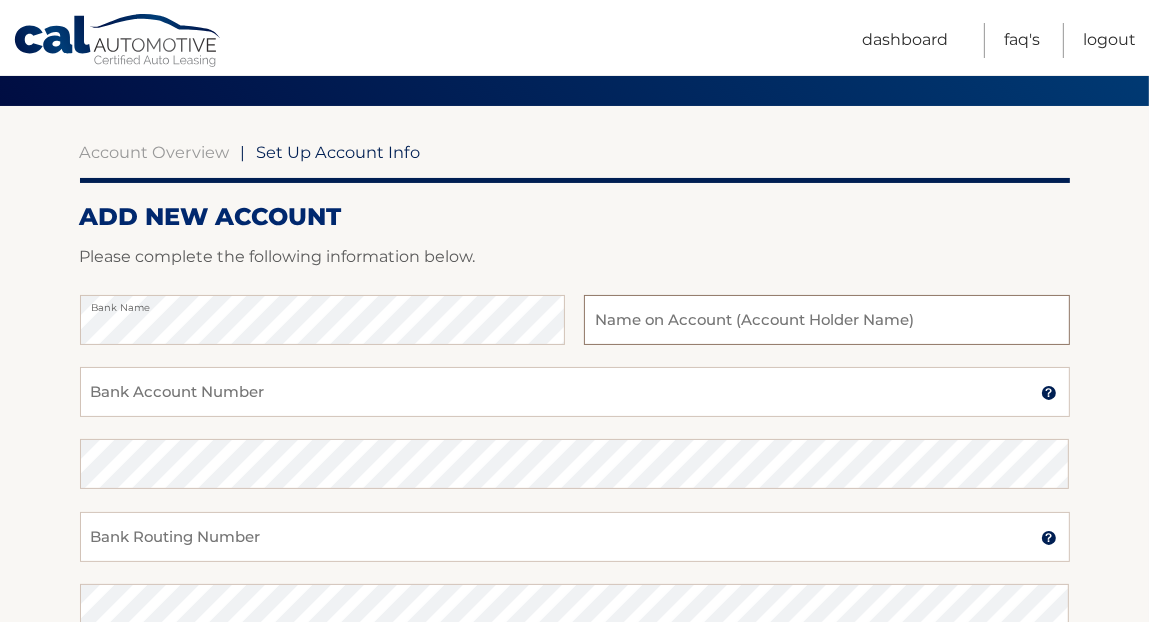 click at bounding box center (826, 320) 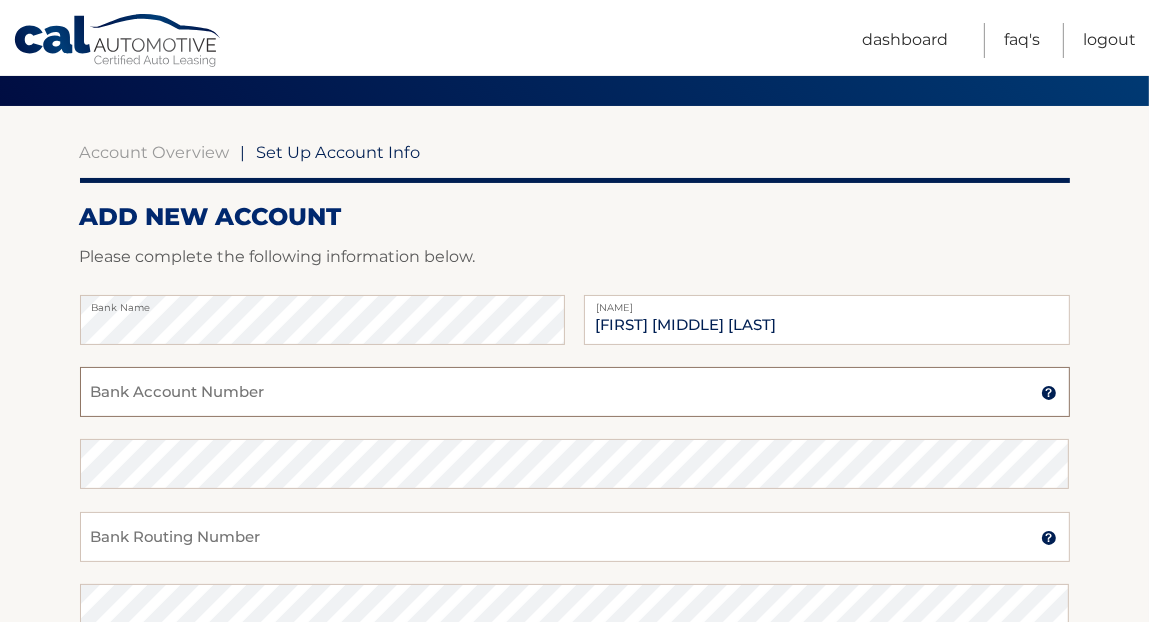 click on "Bank Account Number" at bounding box center [575, 392] 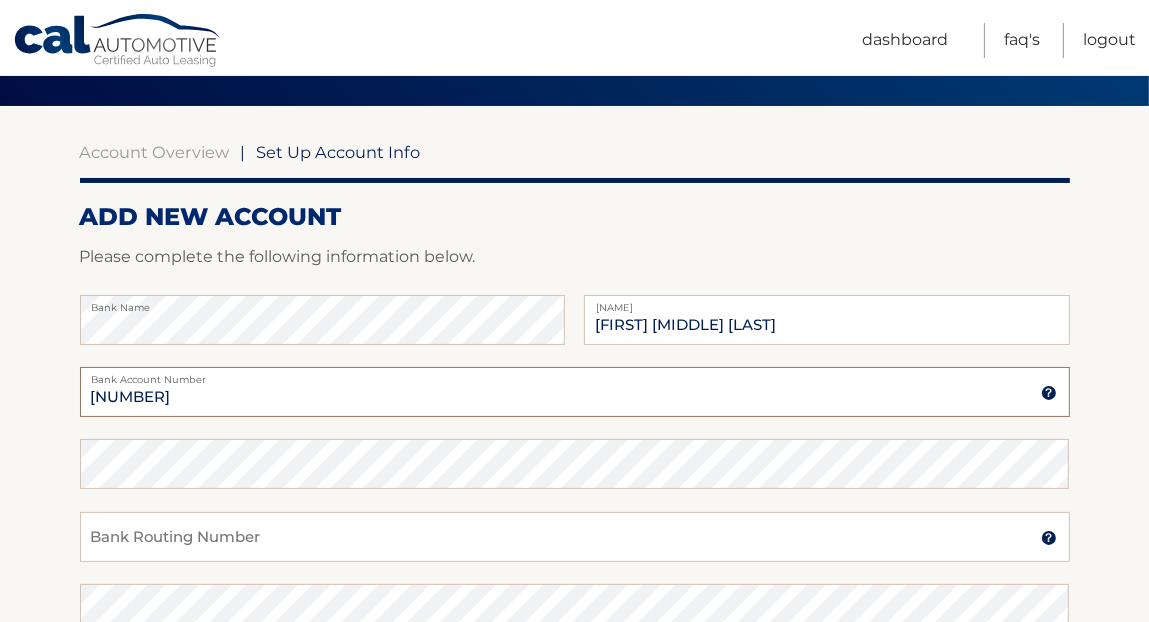 type on "271502558" 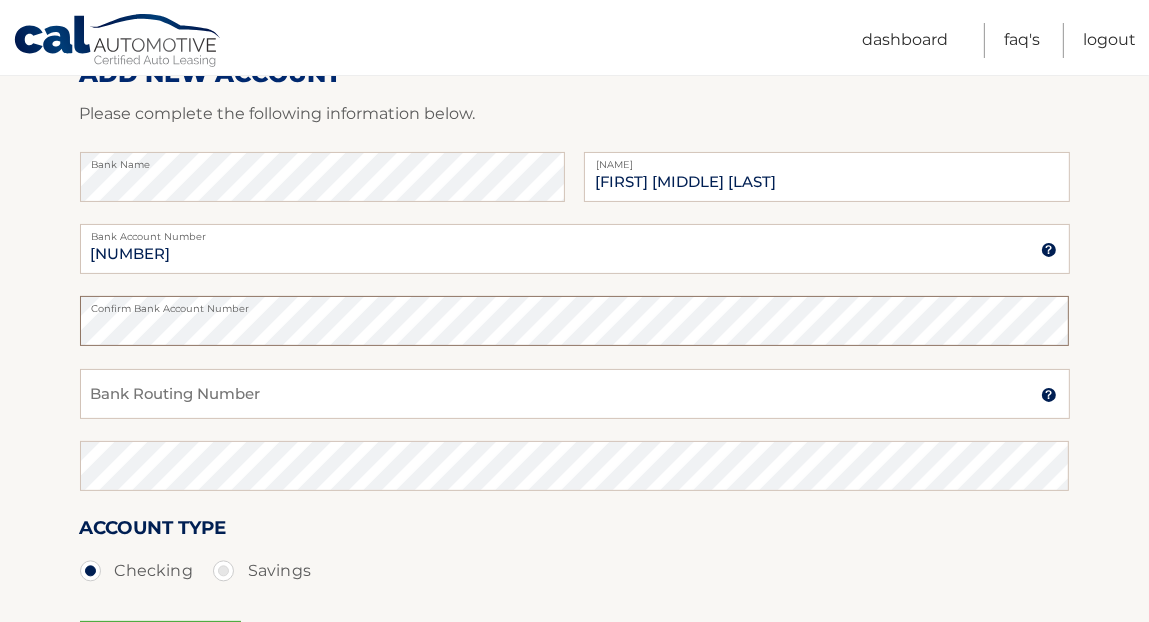 scroll, scrollTop: 284, scrollLeft: 0, axis: vertical 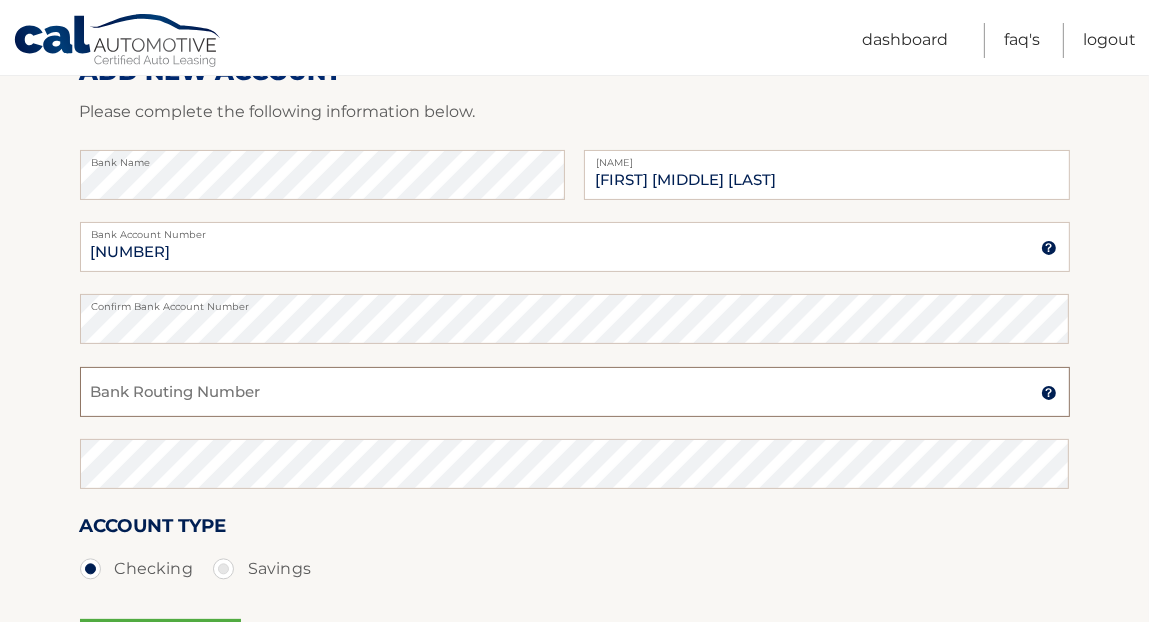 click on "Bank Routing Number" at bounding box center [575, 392] 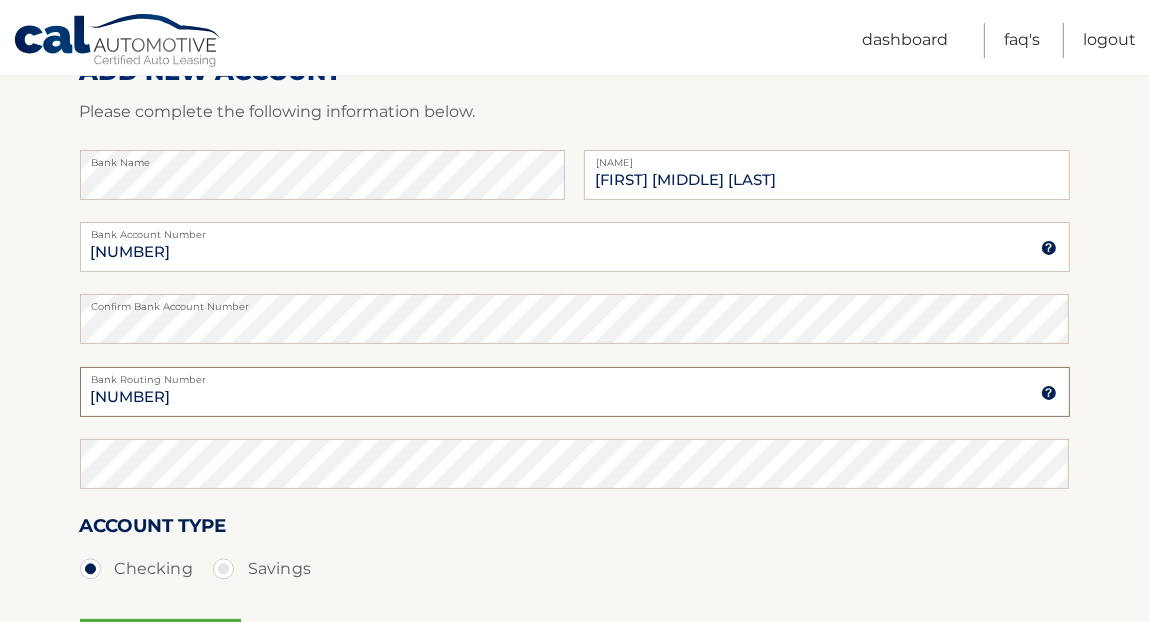 type on "267084131" 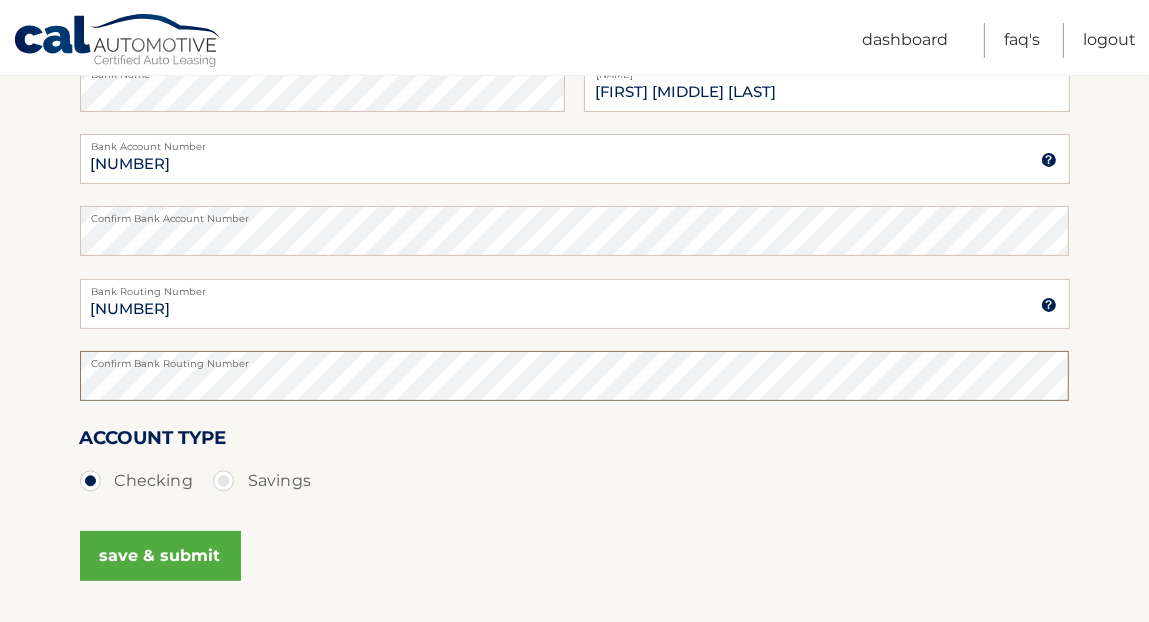 scroll, scrollTop: 374, scrollLeft: 0, axis: vertical 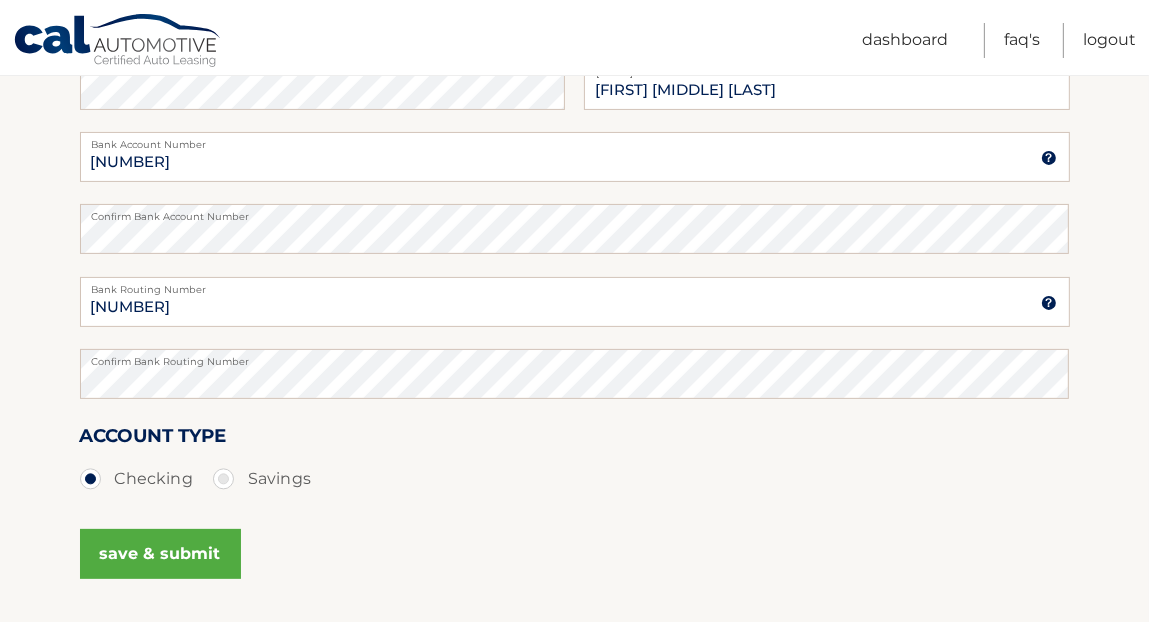 click on "save & submit" at bounding box center [160, 554] 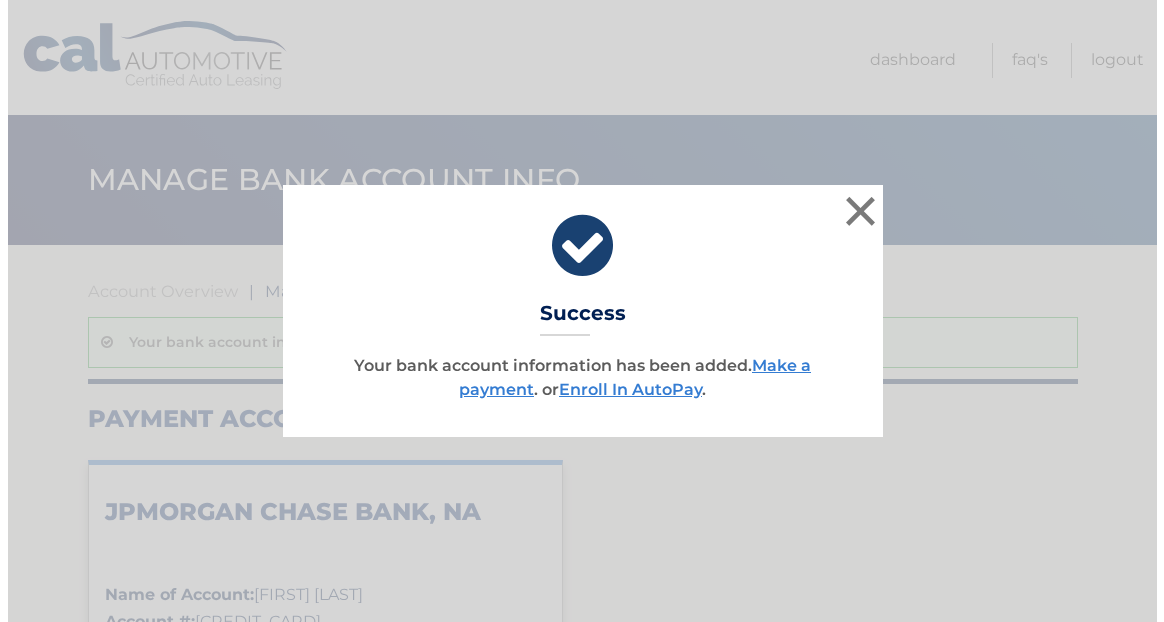 scroll, scrollTop: 0, scrollLeft: 0, axis: both 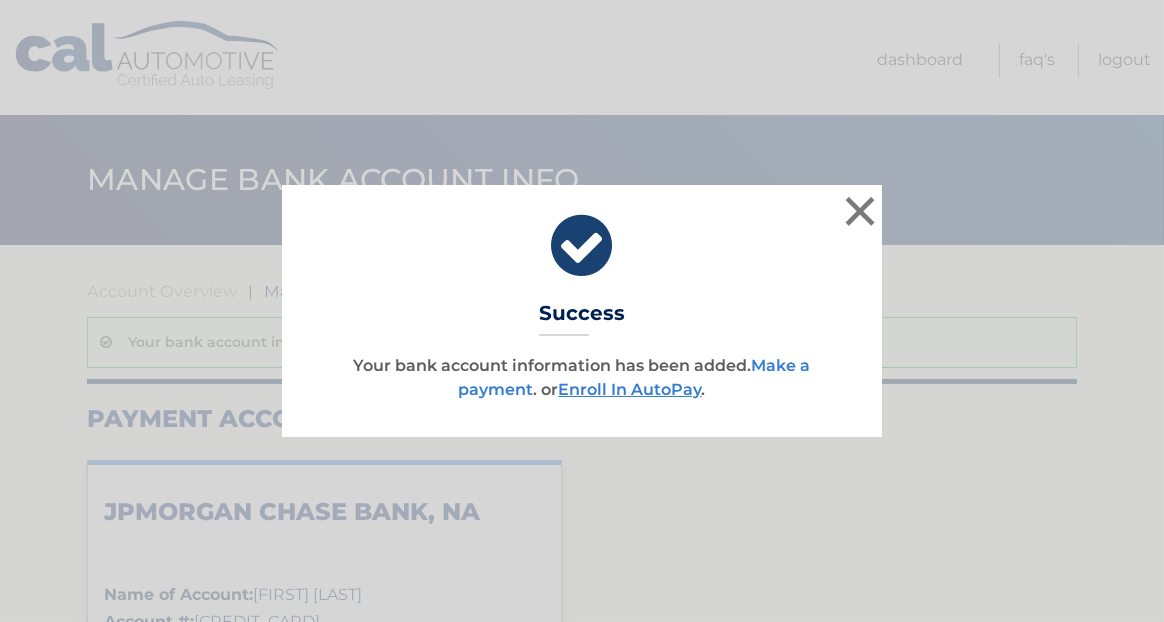 click on "Make a payment" at bounding box center (635, 377) 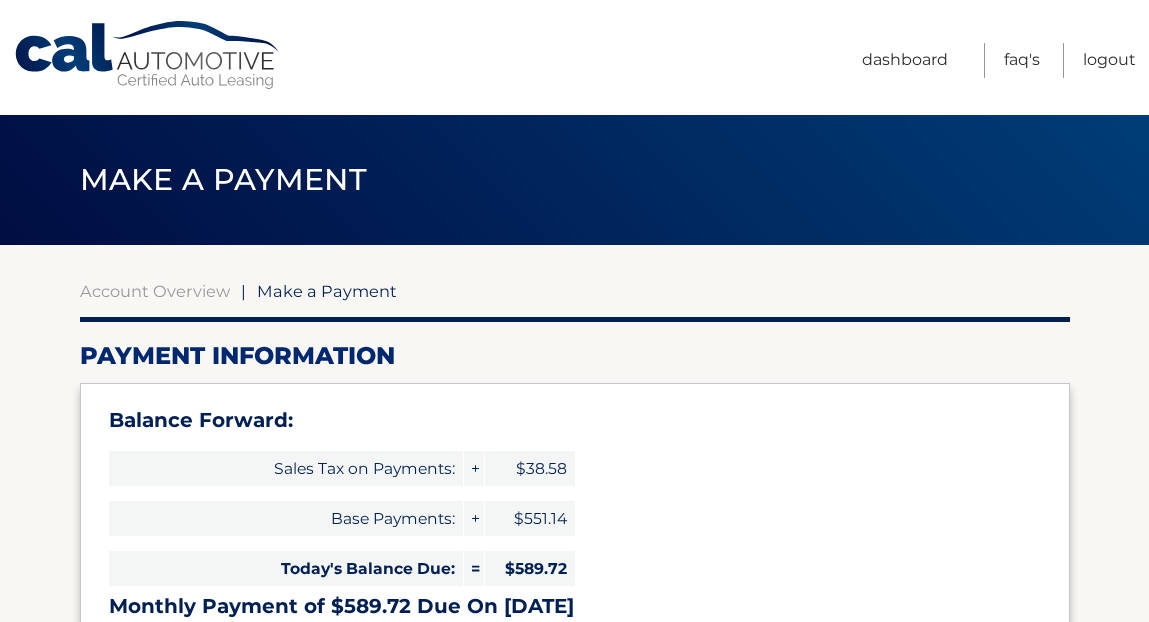 select on "[UUID]" 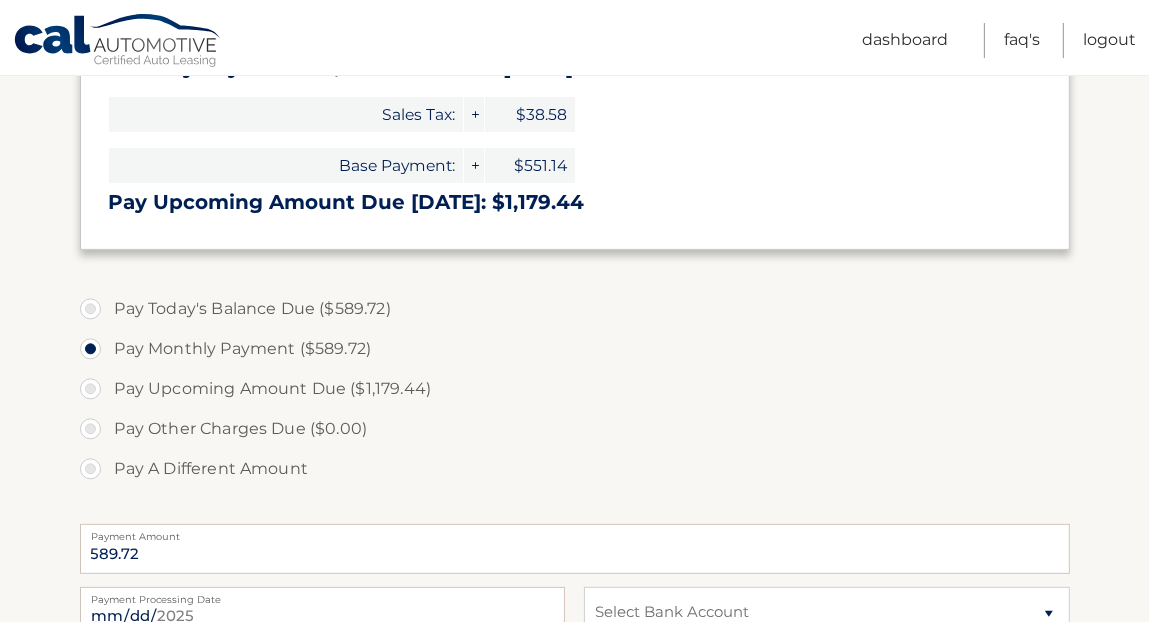 scroll, scrollTop: 567, scrollLeft: 0, axis: vertical 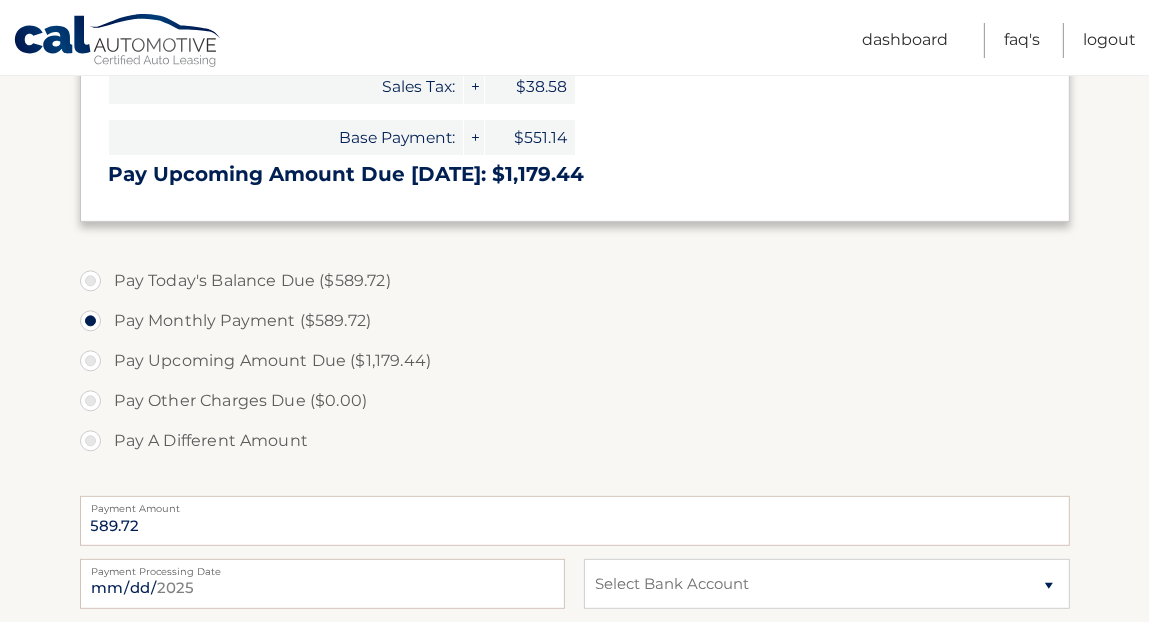 click on "Pay Today's Balance Due ($589.72)" at bounding box center (575, 281) 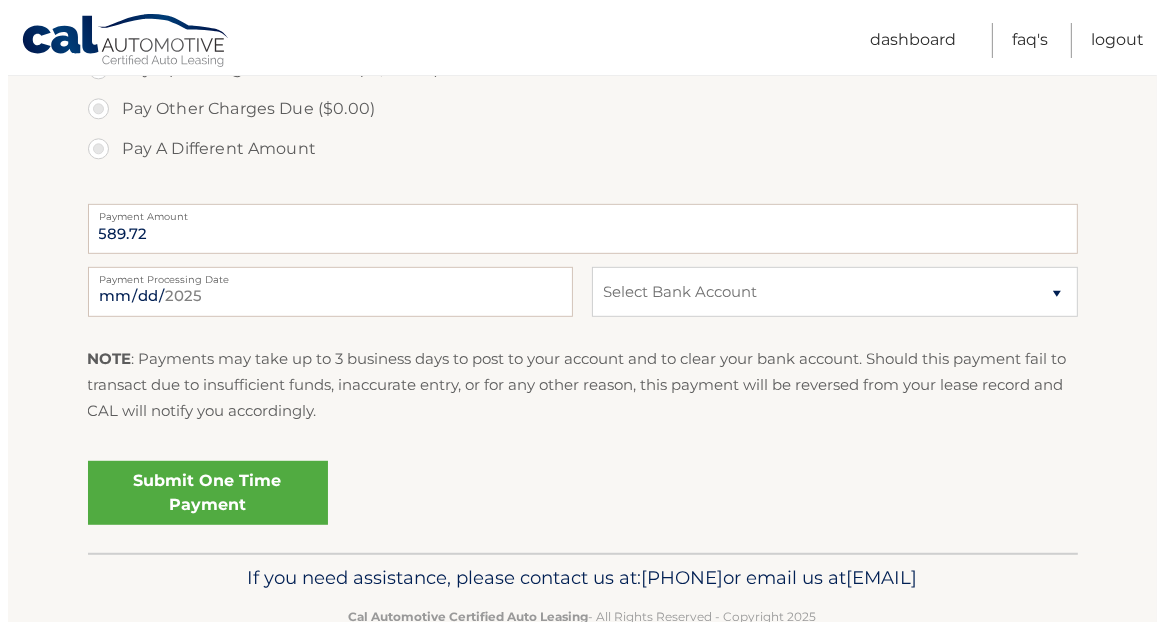 scroll, scrollTop: 861, scrollLeft: 0, axis: vertical 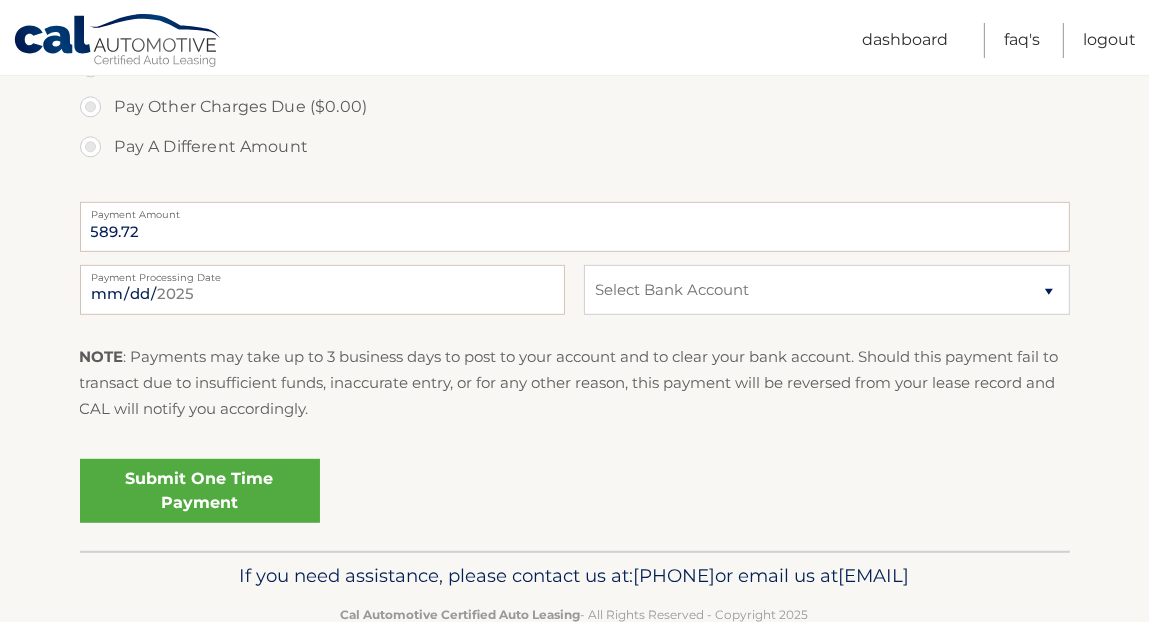 click on "Submit One Time Payment" at bounding box center [200, 491] 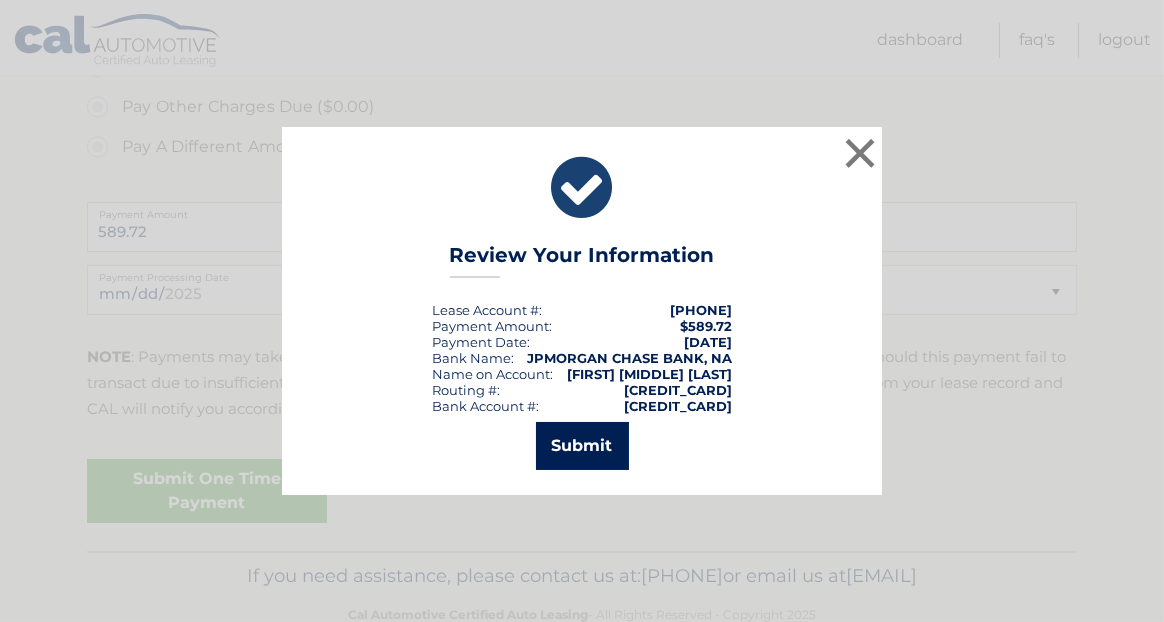 click on "Submit" at bounding box center [582, 446] 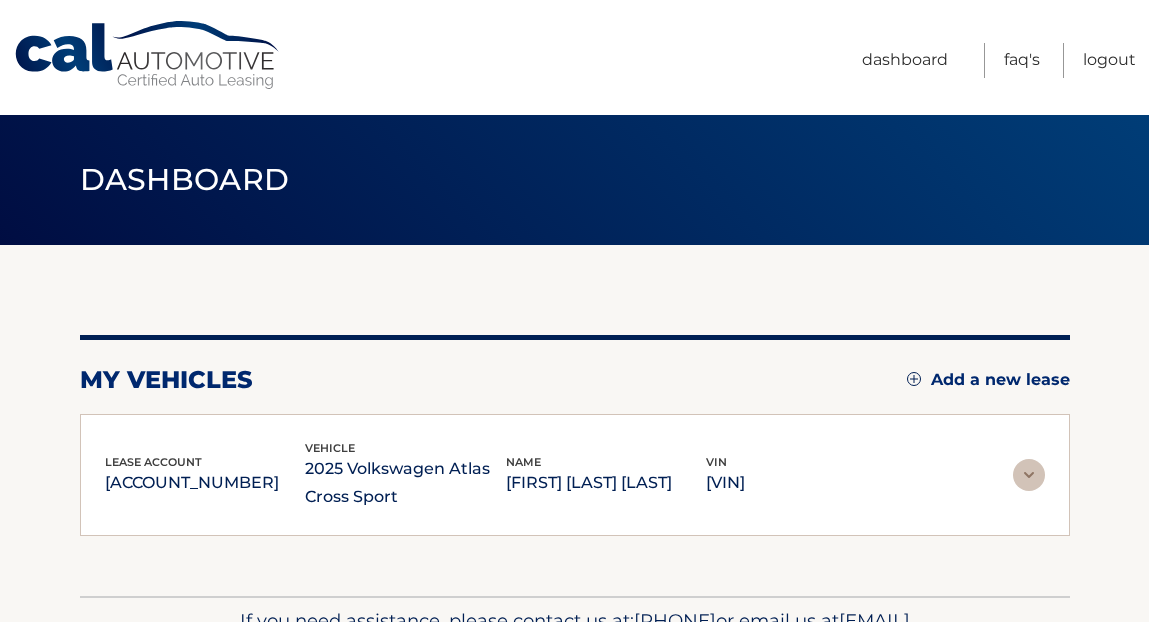 scroll, scrollTop: 0, scrollLeft: 0, axis: both 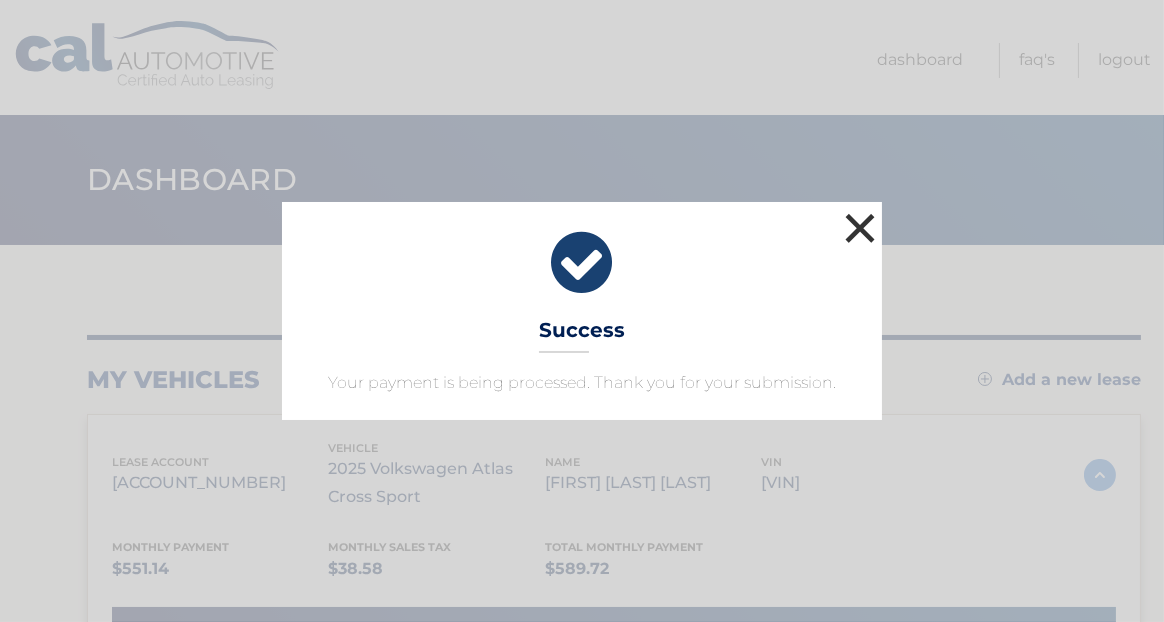 click on "×" at bounding box center [860, 228] 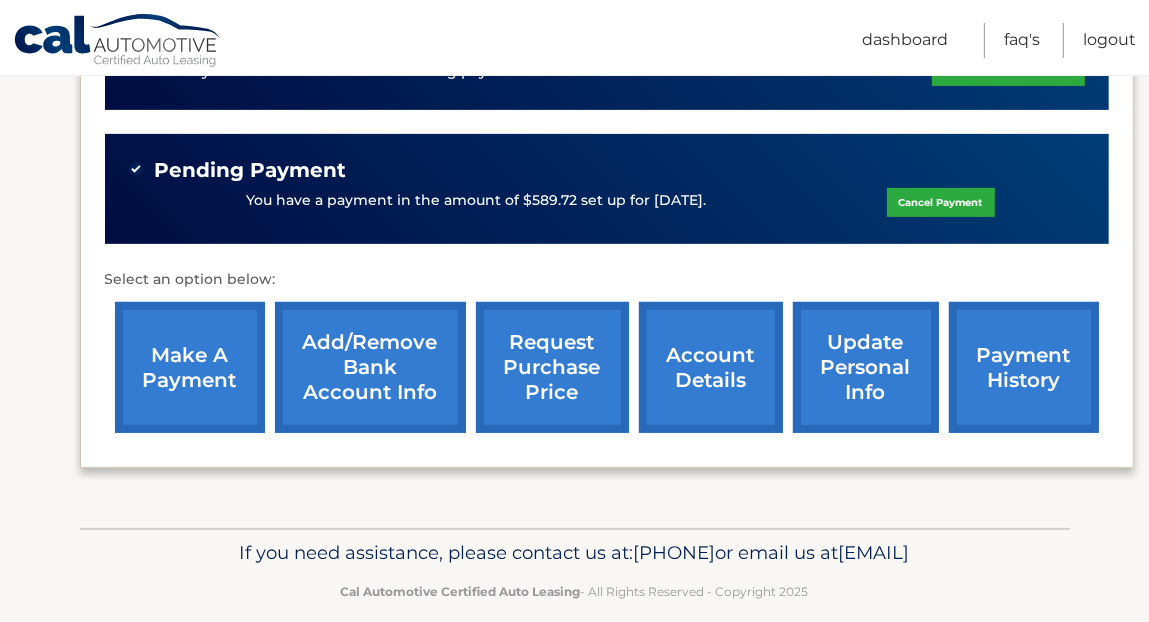 scroll, scrollTop: 597, scrollLeft: 0, axis: vertical 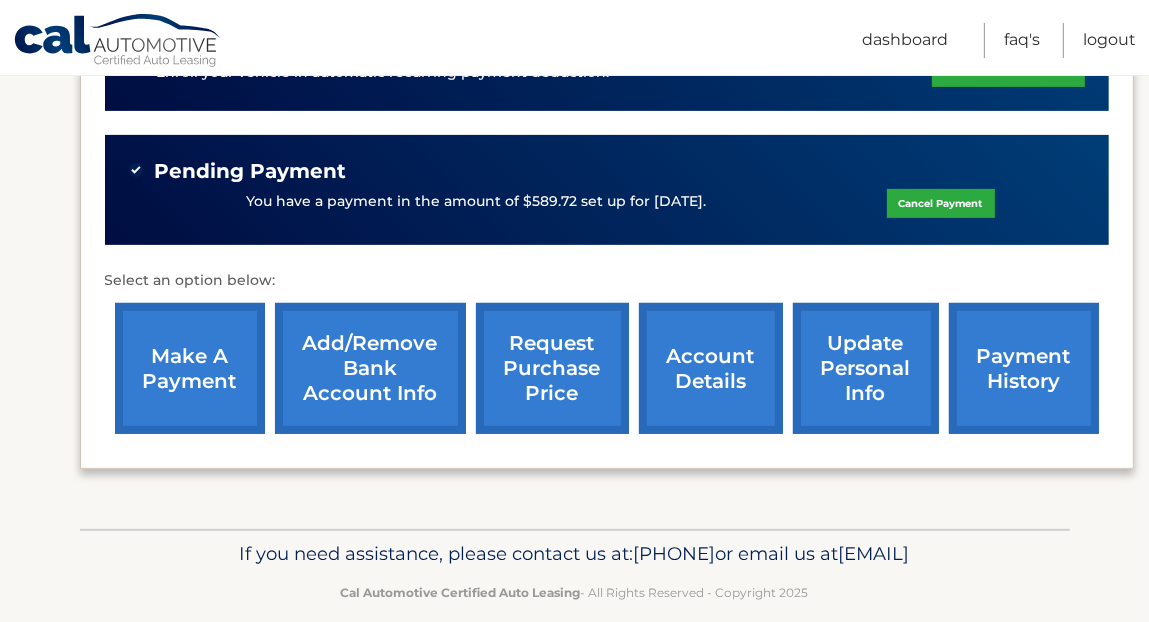 click on "payment history" at bounding box center [1024, 368] 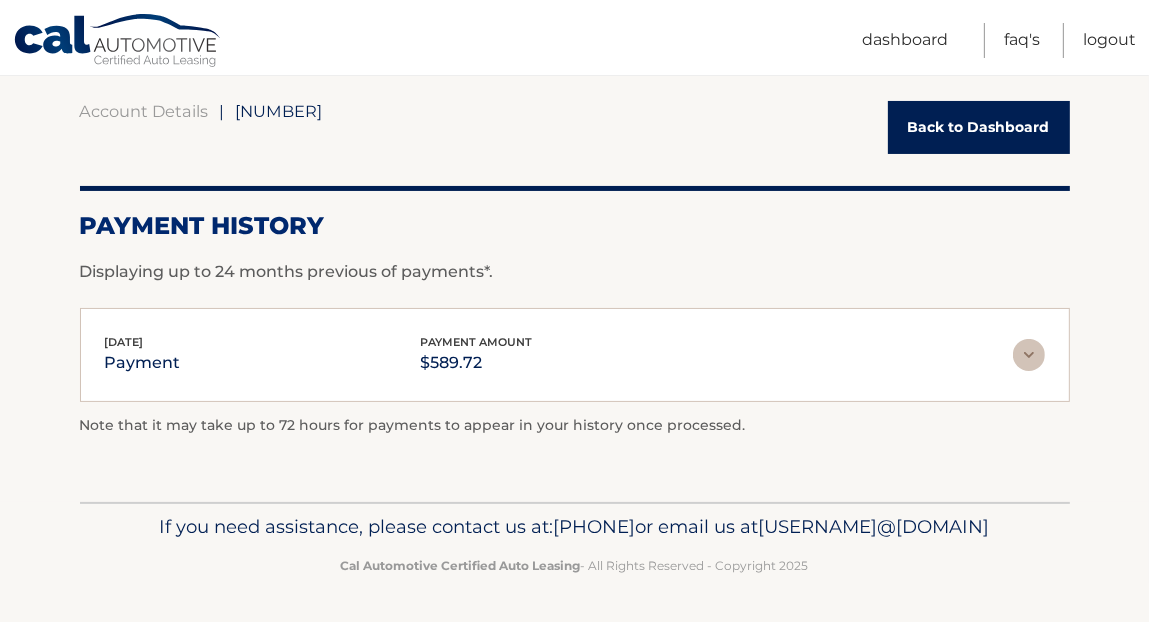 scroll, scrollTop: 0, scrollLeft: 0, axis: both 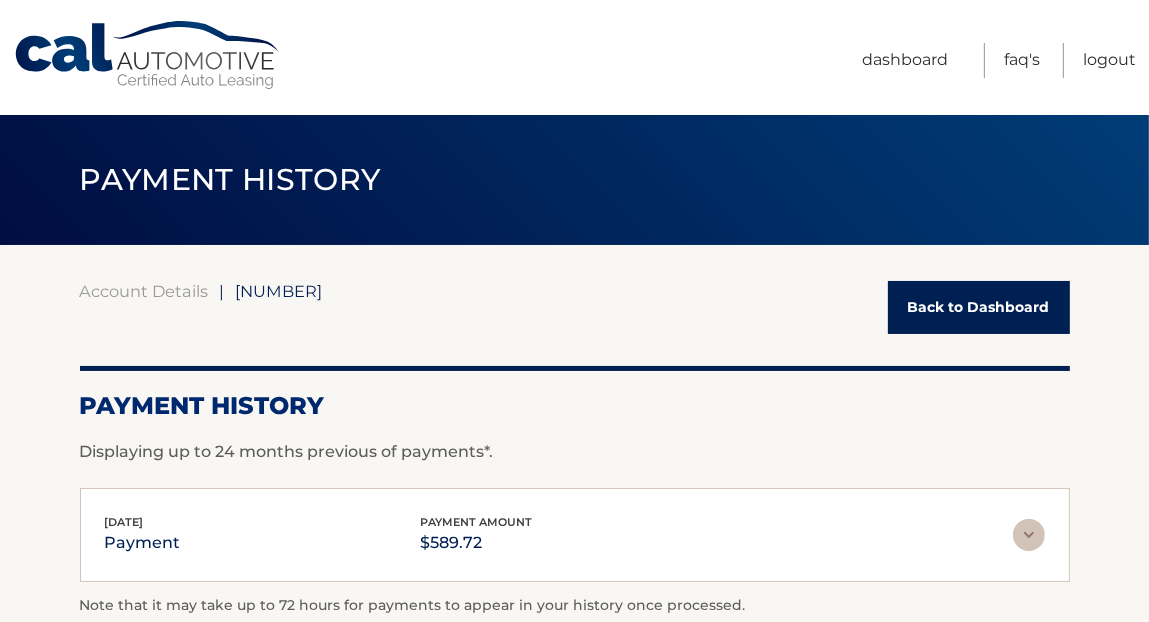 click on "Back to Dashboard" at bounding box center (979, 307) 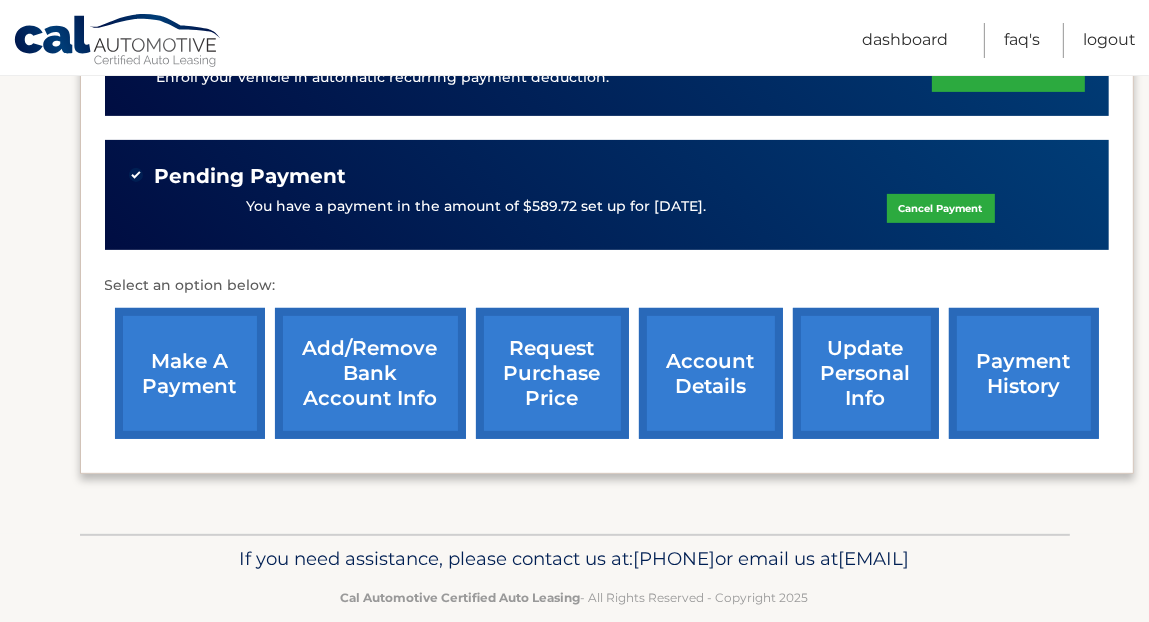 scroll, scrollTop: 597, scrollLeft: 0, axis: vertical 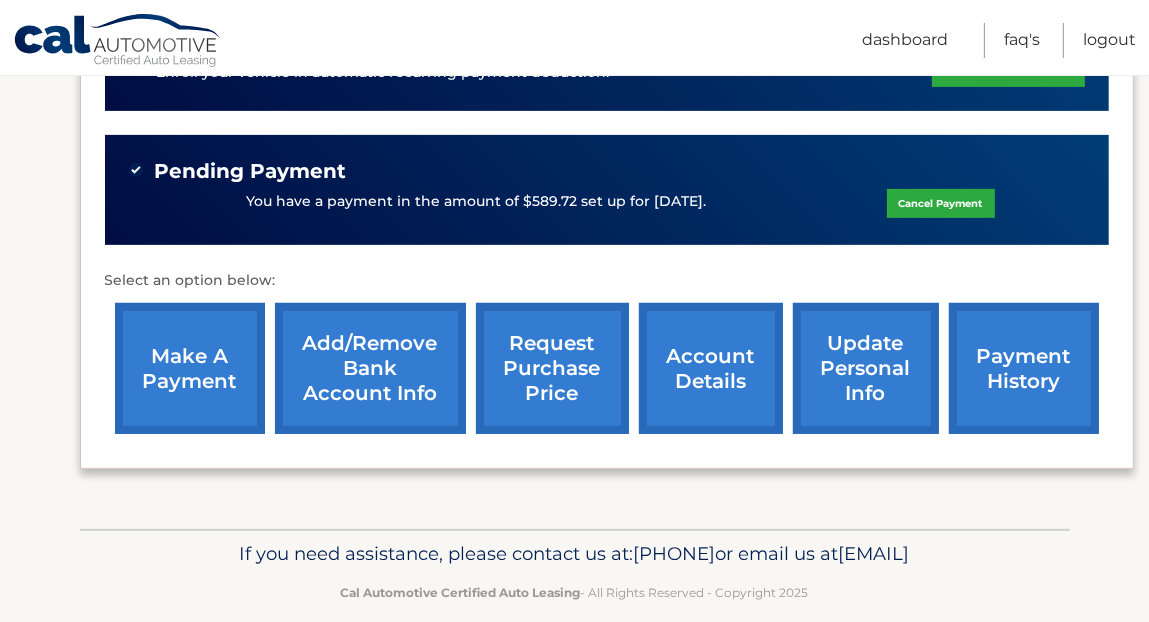 click on "account details" at bounding box center [711, 368] 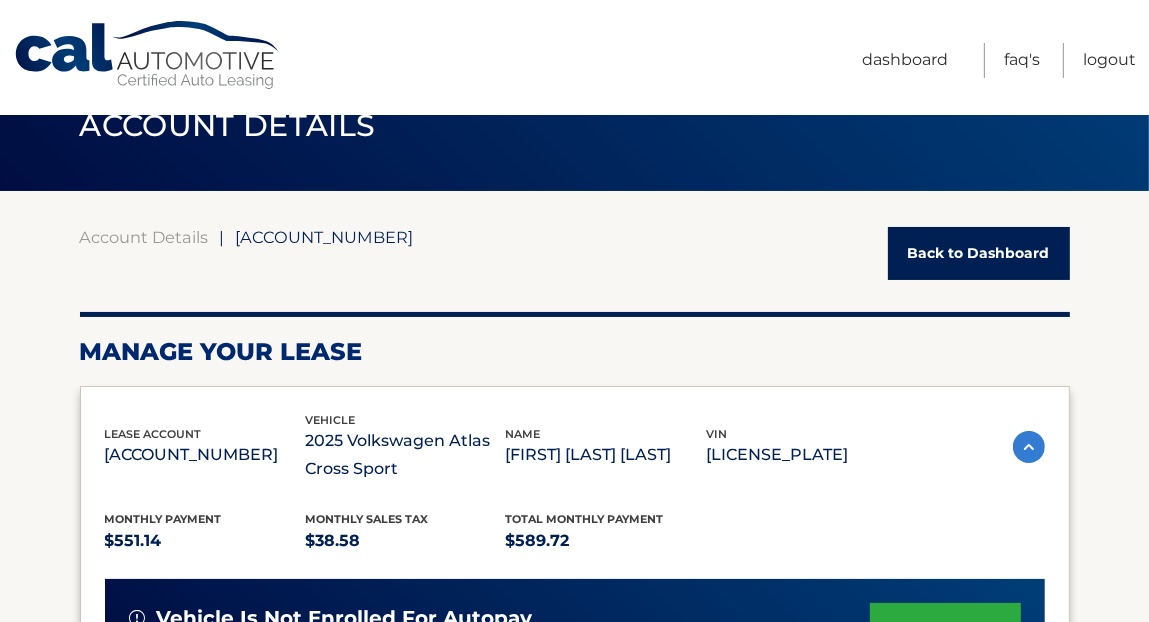 scroll, scrollTop: 0, scrollLeft: 0, axis: both 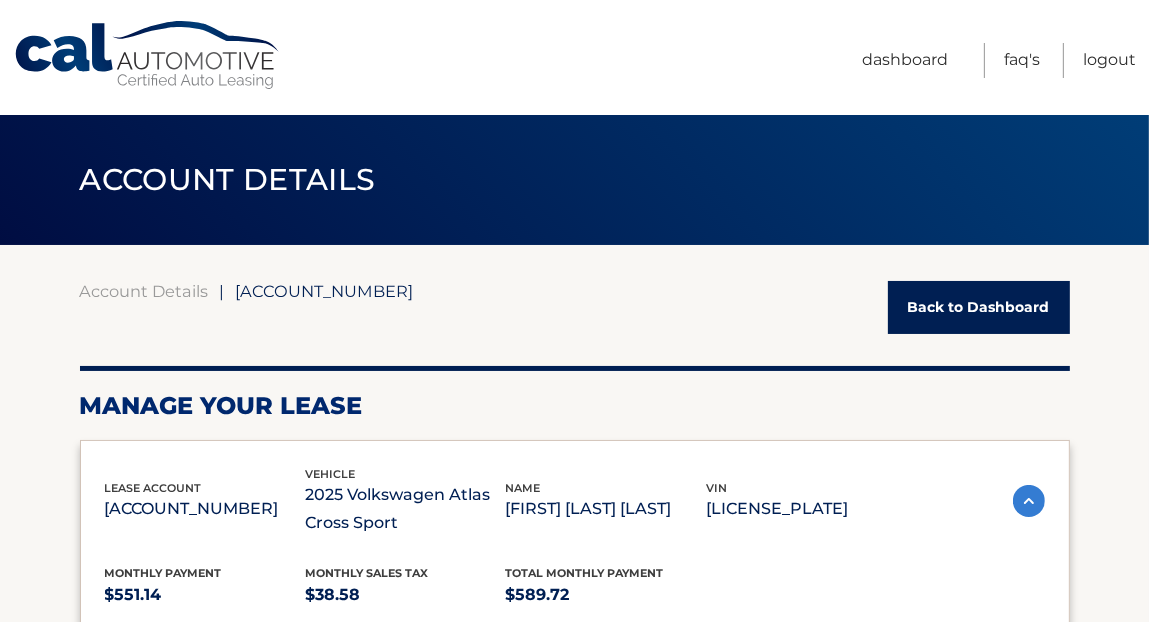 click on "Back to Dashboard" at bounding box center [979, 307] 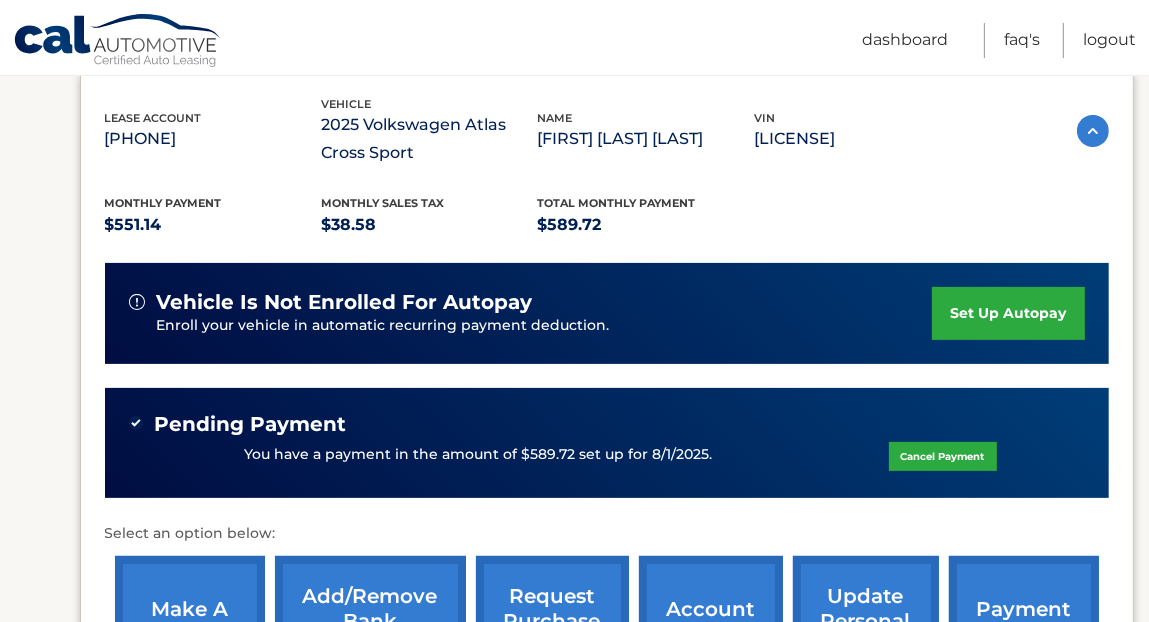 scroll, scrollTop: 0, scrollLeft: 0, axis: both 